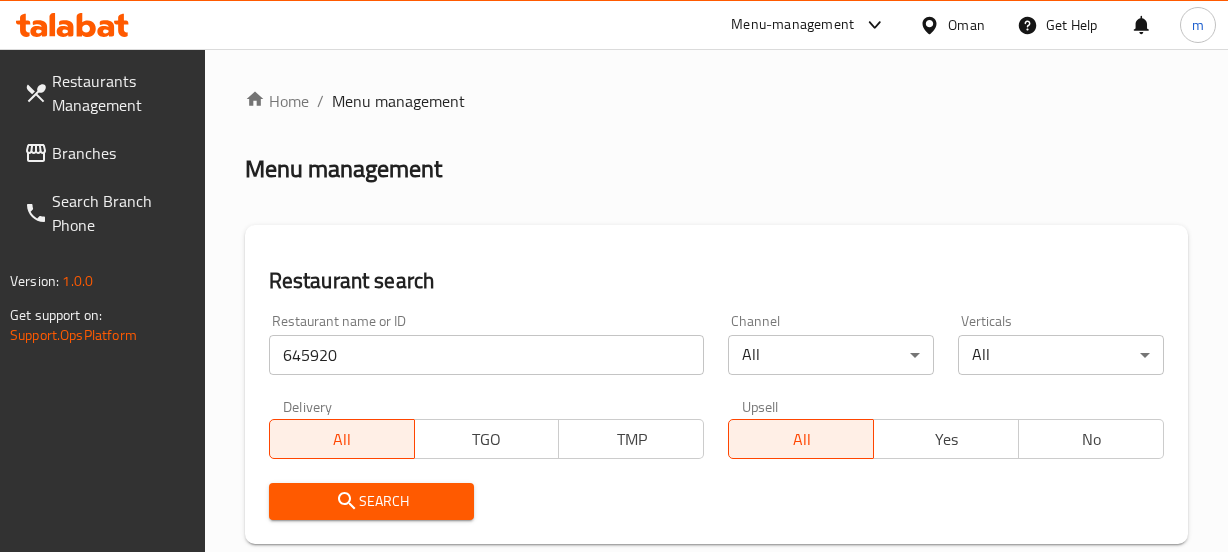 scroll, scrollTop: 480, scrollLeft: 0, axis: vertical 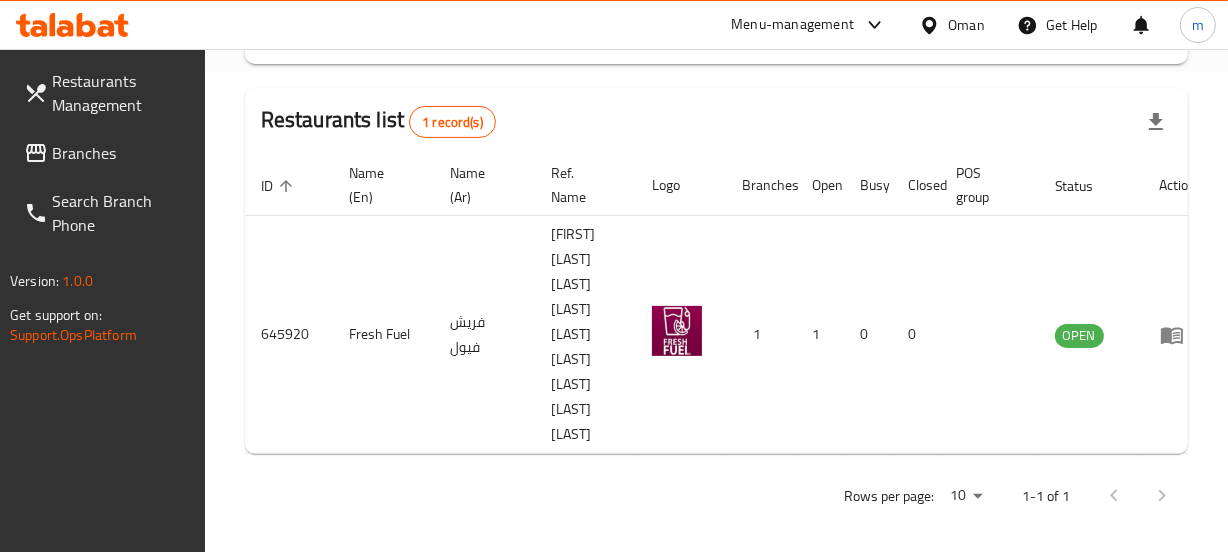 click 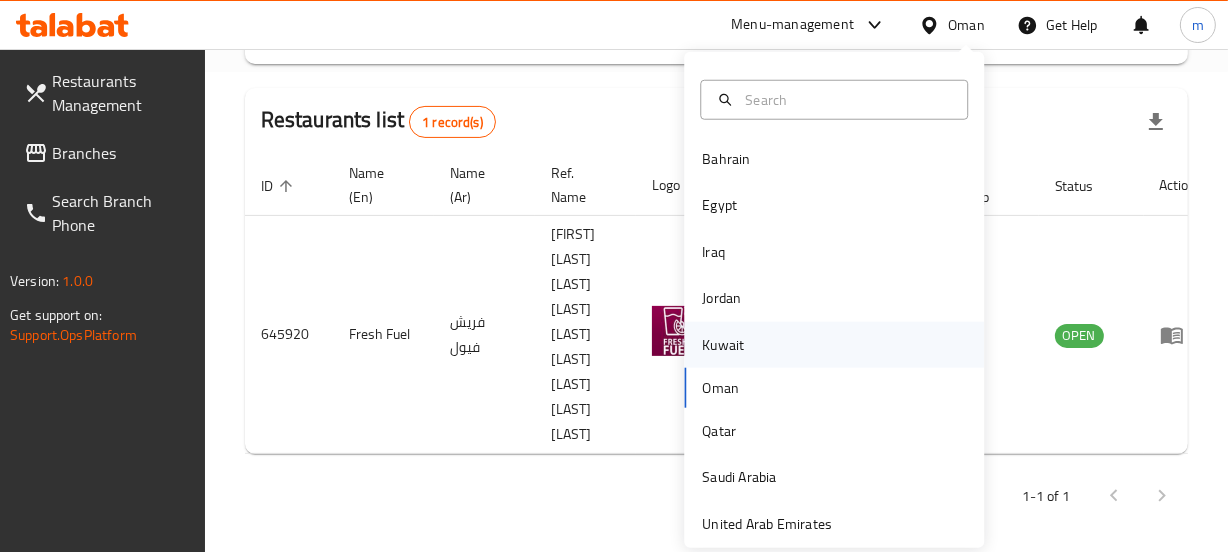 click on "Kuwait" at bounding box center (723, 344) 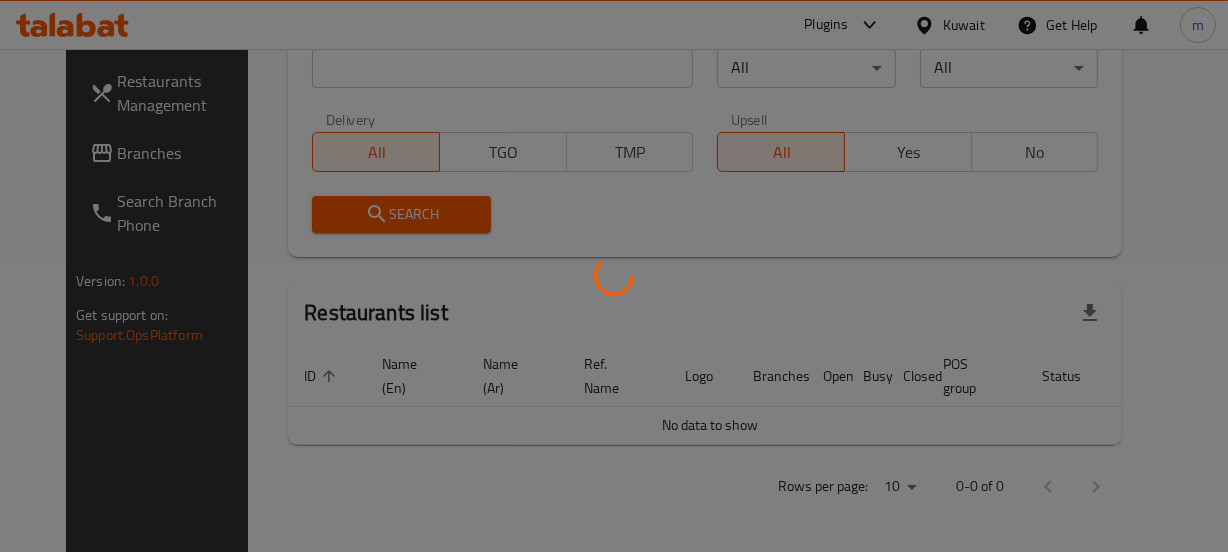 scroll, scrollTop: 480, scrollLeft: 0, axis: vertical 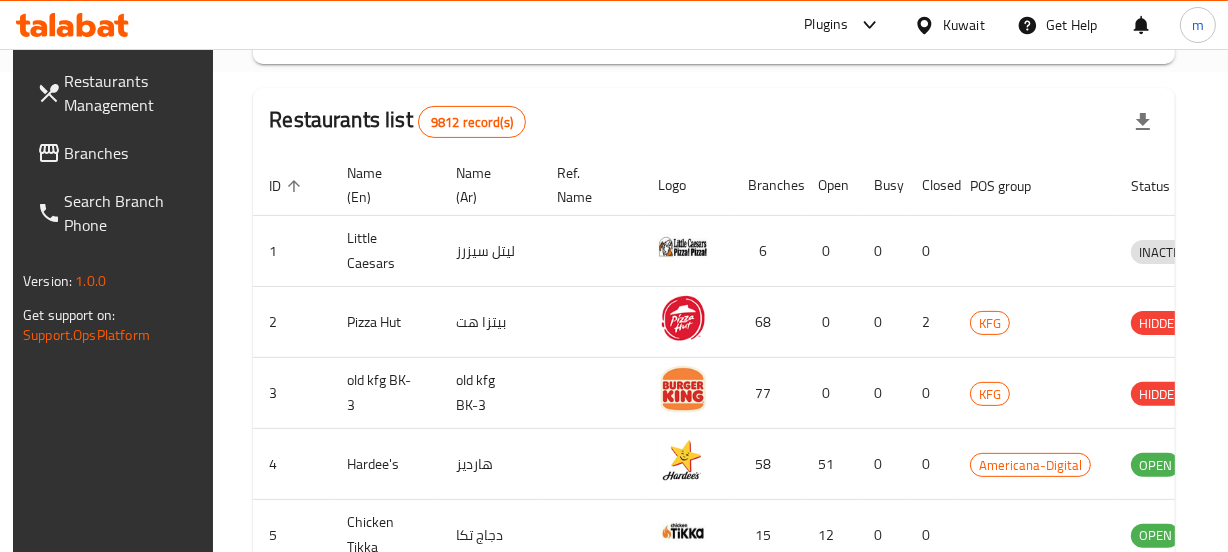 click on "Branches" at bounding box center (133, 153) 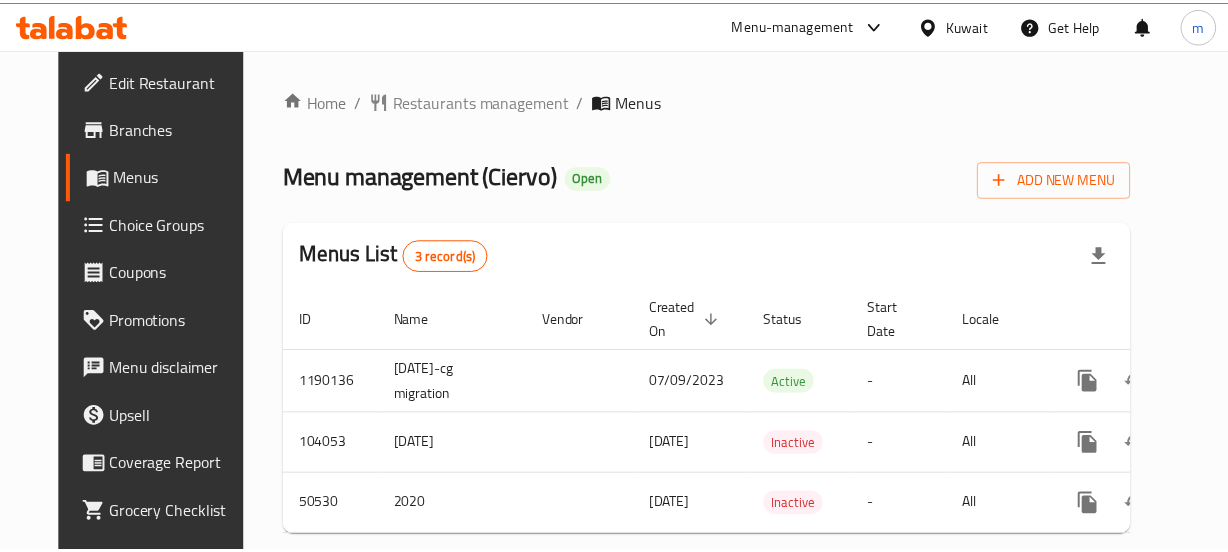 scroll, scrollTop: 0, scrollLeft: 0, axis: both 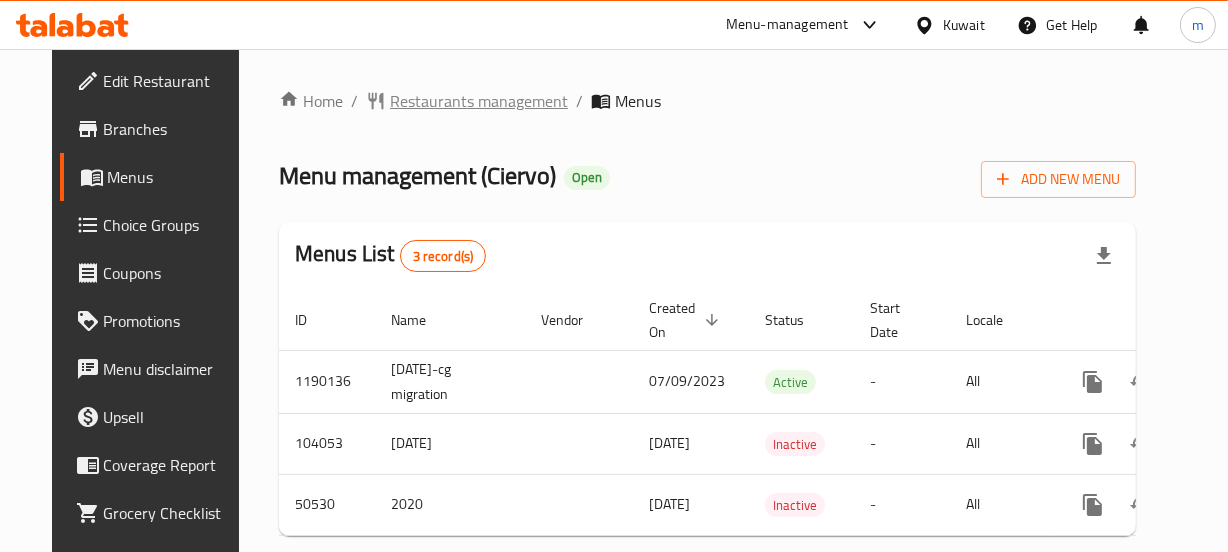 click on "Restaurants management" at bounding box center (479, 101) 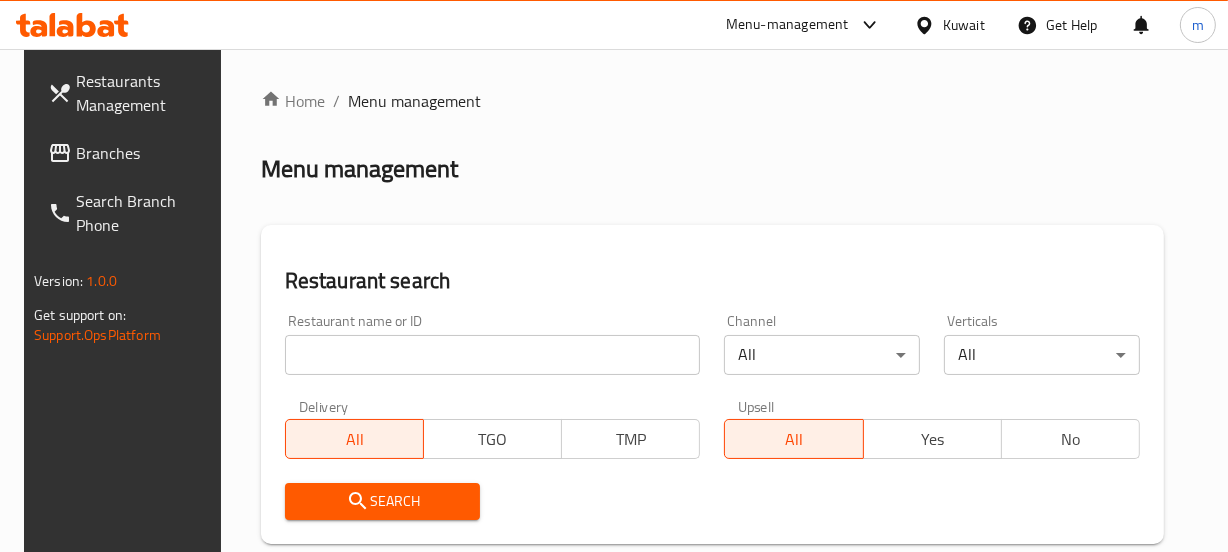 click on "Home / Menu management Menu management Restaurant search Restaurant name or ID Restaurant name or ID Channel All ​ Verticals All ​ Delivery All TGO TMP Upsell All Yes No   Search Restaurants list   9812 record(s) ID sorted ascending Name (En) Name (Ar) Ref. Name Logo Branches Open Busy Closed POS group Status Action 1 Little Caesars  ليتل سيزرز 6 0 0 0 INACTIVE 2 Pizza Hut بيتزا هت 68 0 0 2 KFG HIDDEN 3 old kfg BK-3 old kfg BK-3 77 0 0 0 KFG HIDDEN 4 Hardee's هارديز 58 51 0 0 Americana-Digital OPEN 5 Chicken Tikka دجاج تكا 15 12 0 0 OPEN 6 KFC كنتاكى 69 61 0 0 Americana-Digital OPEN 7 Dairy Queen ديري كوين 0 0 0 0 OPEN 8 Mais Alghanim ميس الغانم 11 11 0 0 OCIMS OPEN 9 Maki ماكي 2 2 0 0 OPEN 10 Rose PATISSERIE روز للمعجنات 1 1 0 0 OPEN Rows per page: 10 1-10 of 9812" at bounding box center [712, 692] 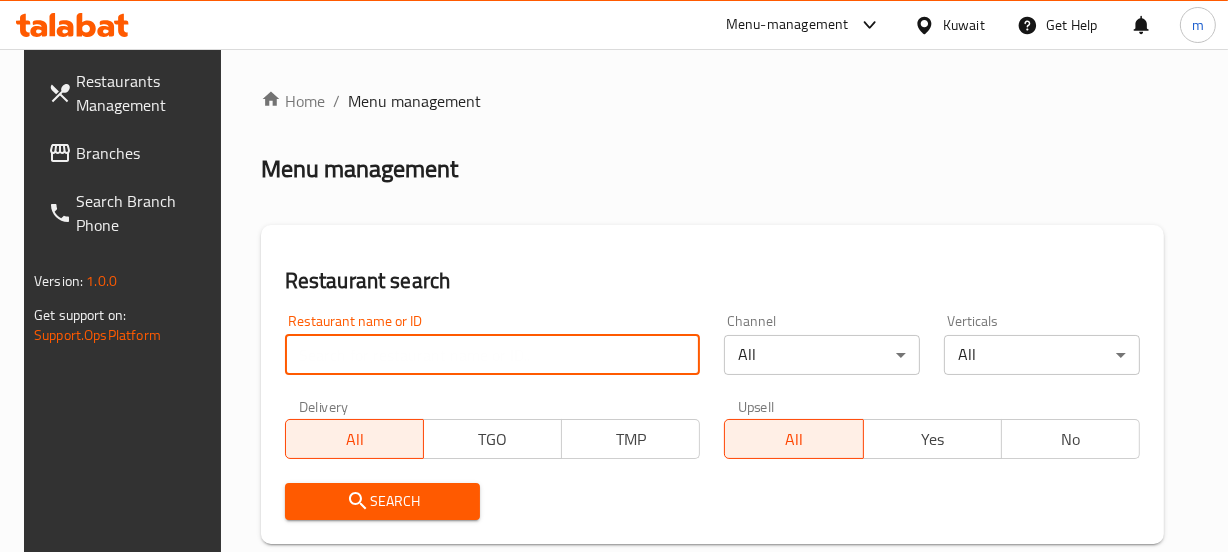 paste on "21780" 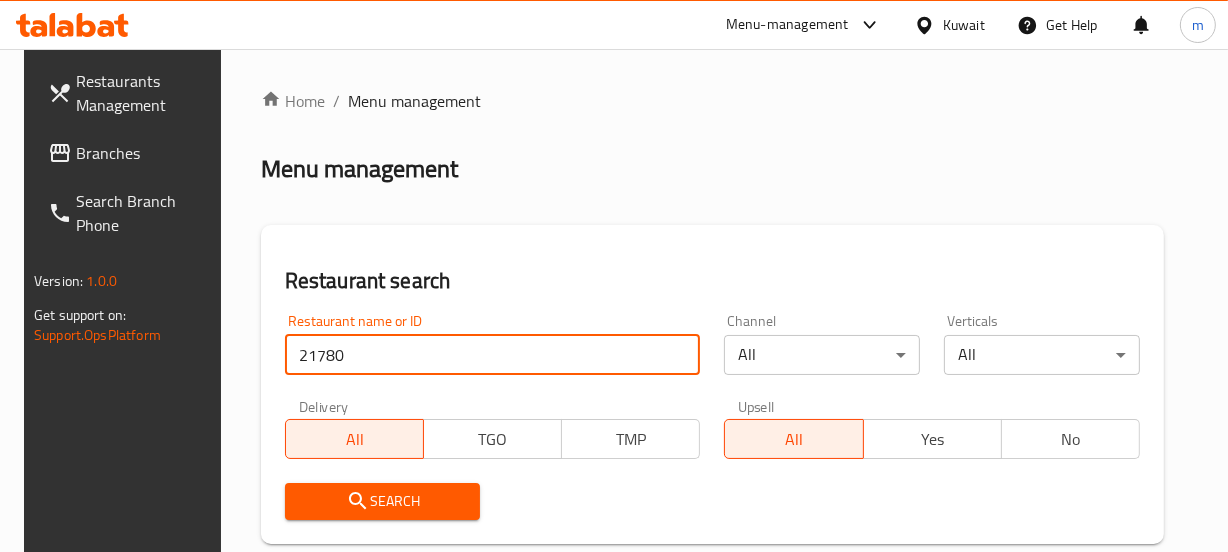 type on "21780" 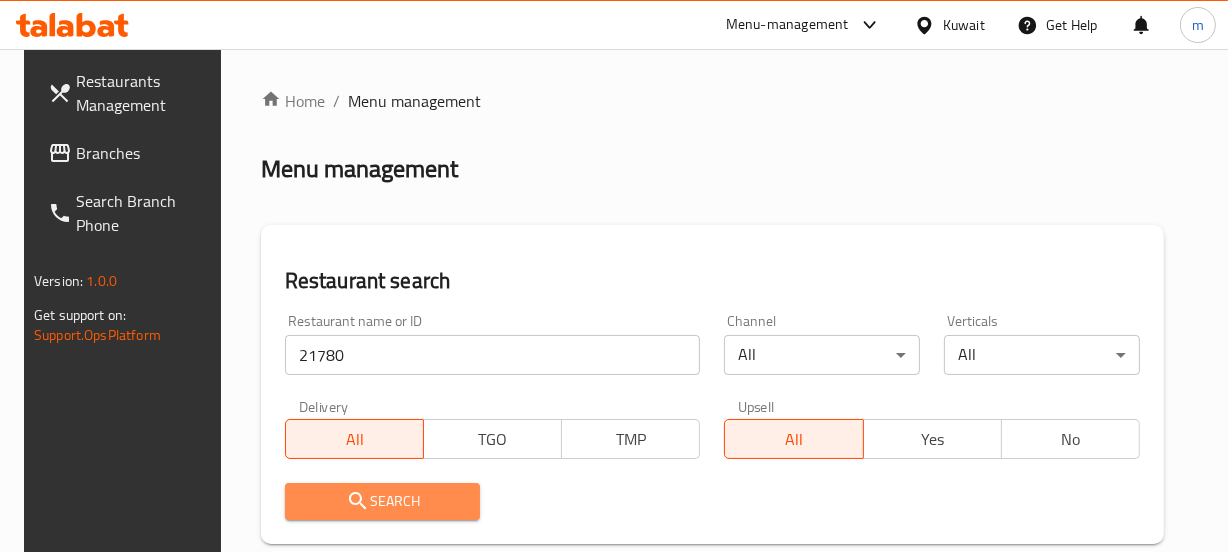 click on "Search" at bounding box center [383, 501] 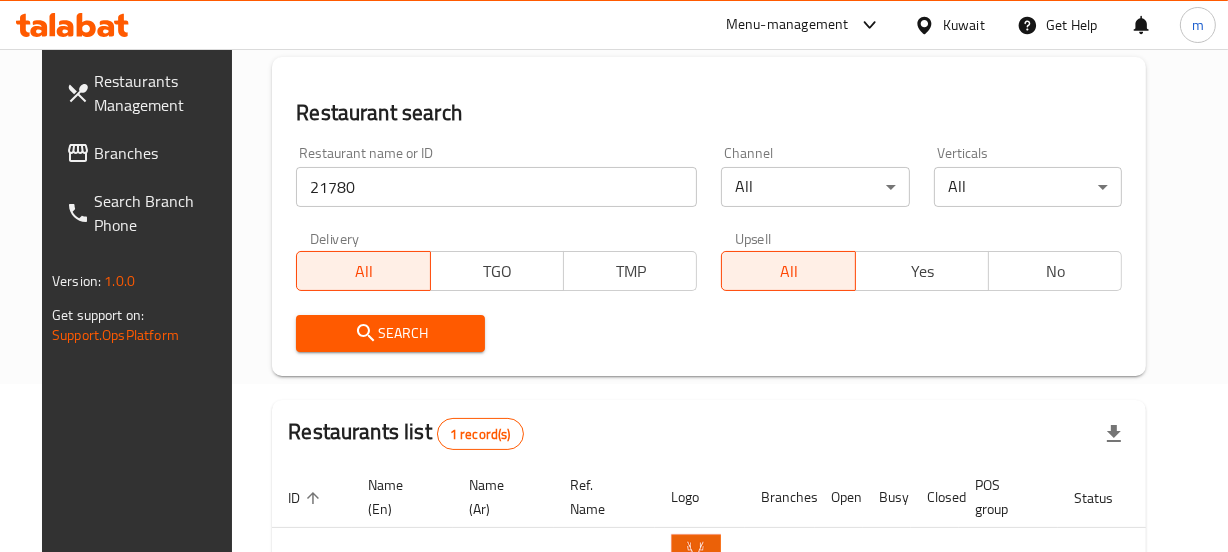 scroll, scrollTop: 337, scrollLeft: 0, axis: vertical 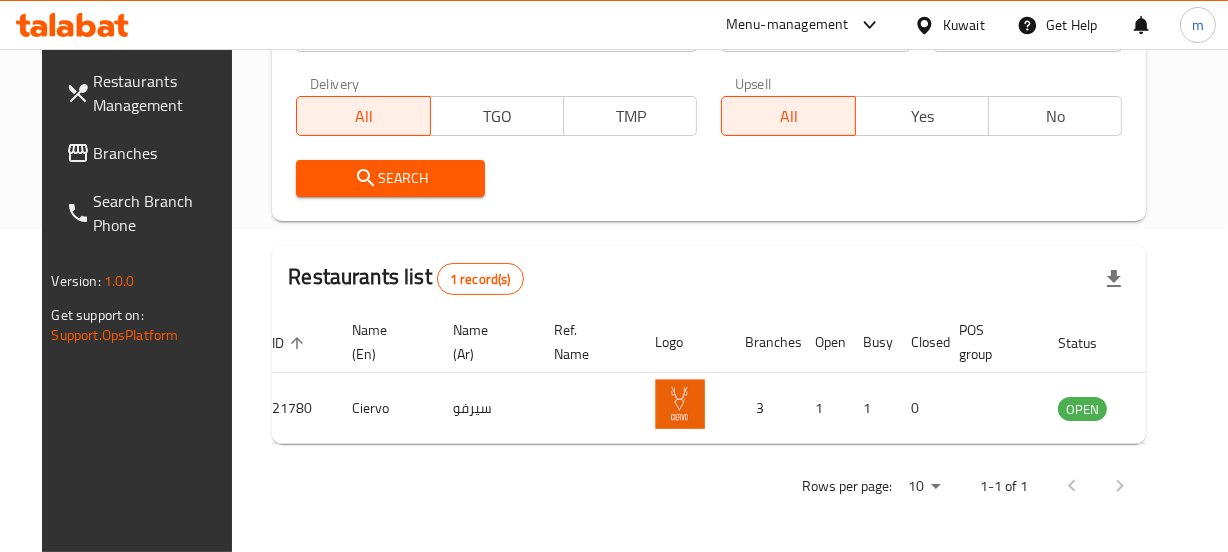 click on "Kuwait" at bounding box center [964, 25] 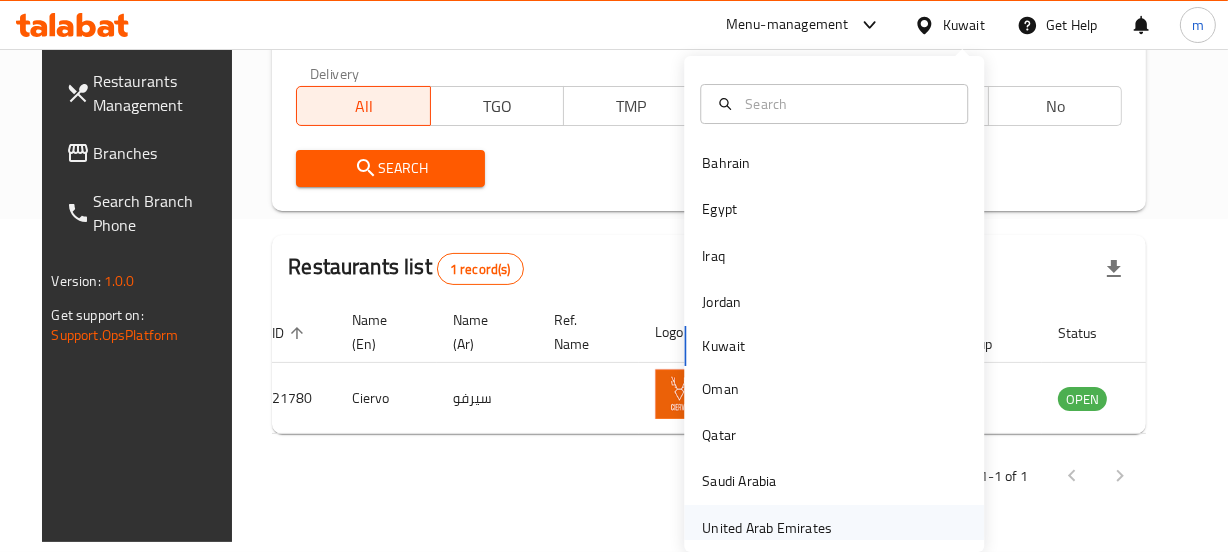 click on "United Arab Emirates" at bounding box center [767, 528] 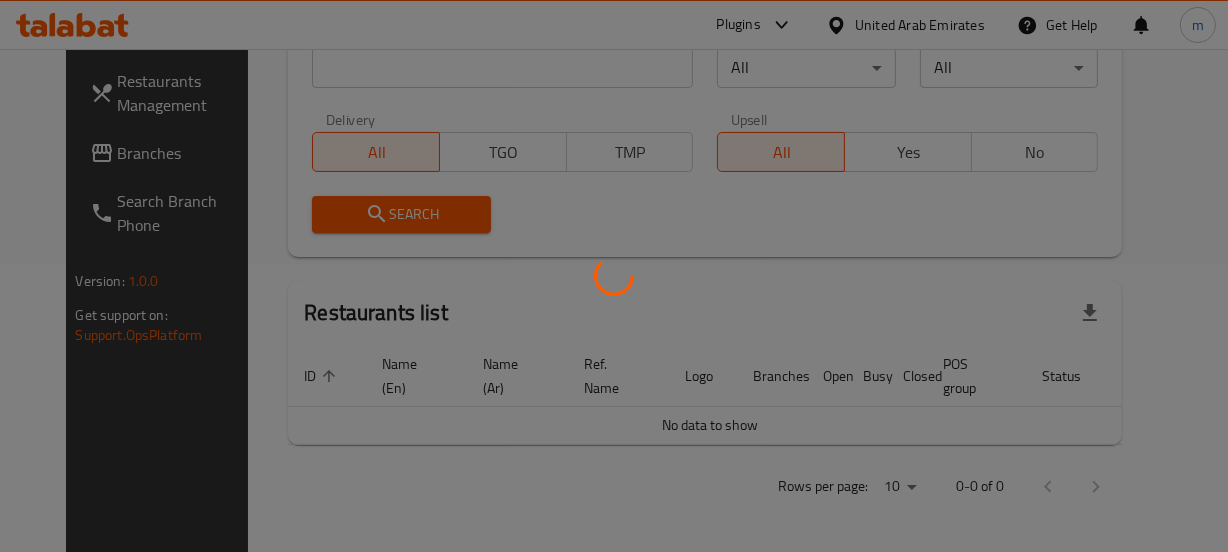 scroll, scrollTop: 337, scrollLeft: 0, axis: vertical 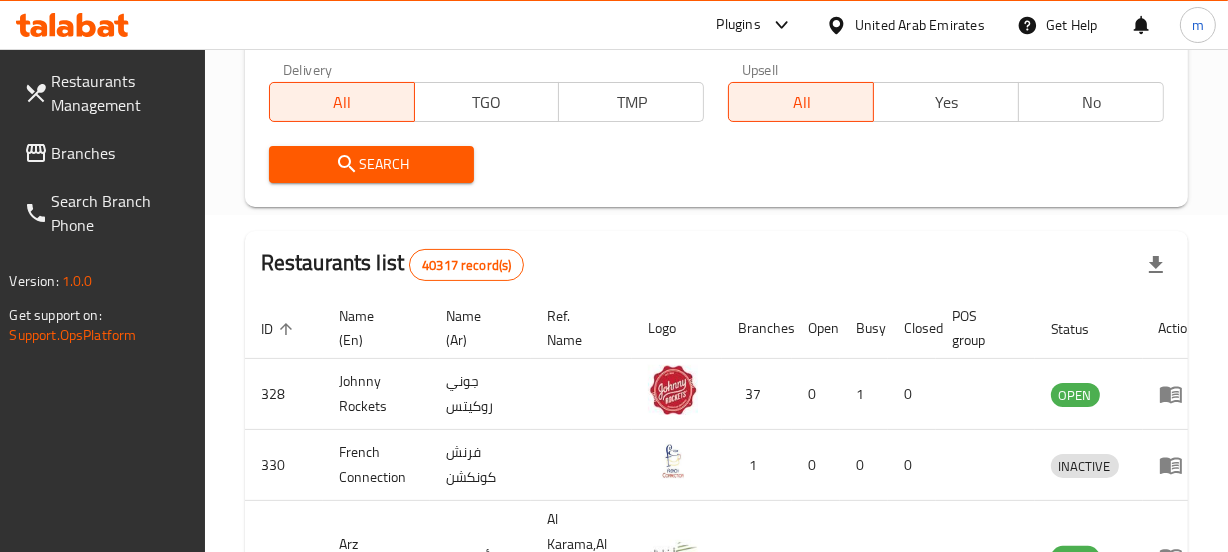 click on "Branches" at bounding box center [120, 153] 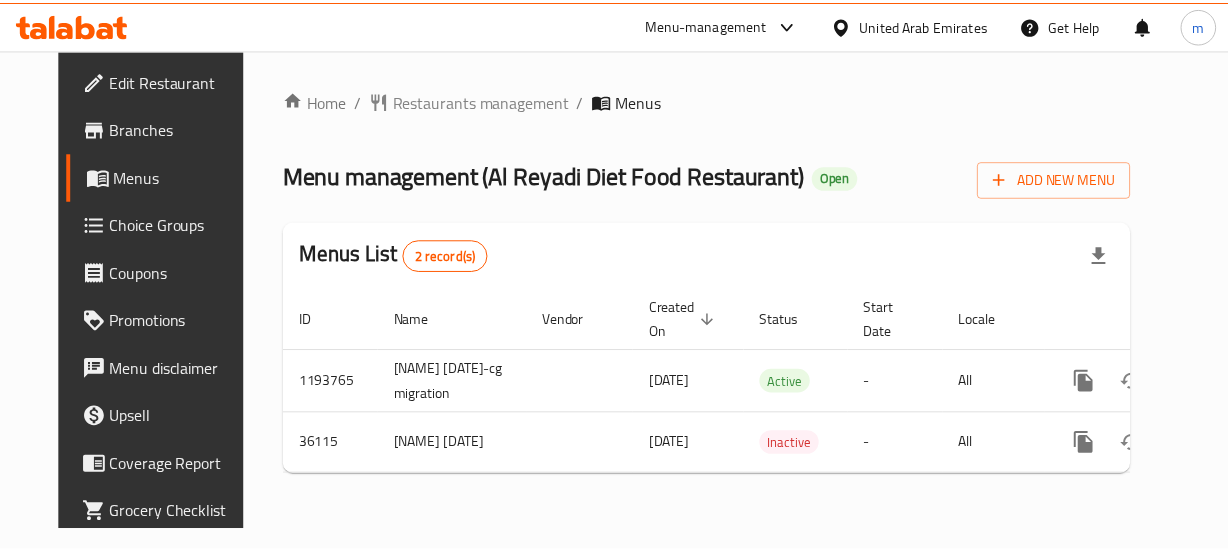 scroll, scrollTop: 0, scrollLeft: 0, axis: both 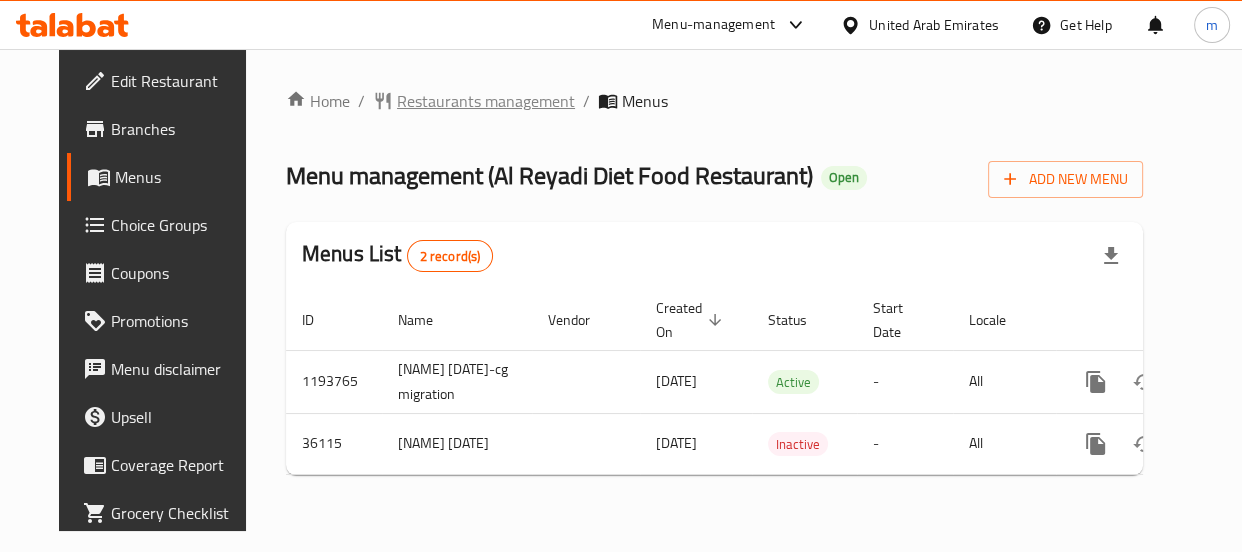 click on "Restaurants management" at bounding box center [486, 101] 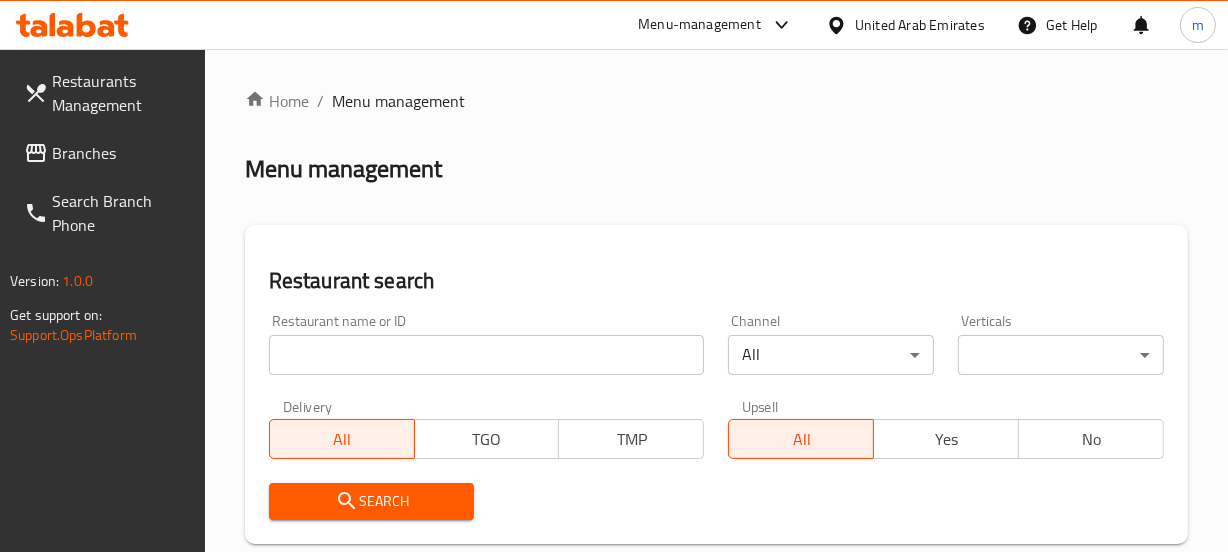click on "Home / Menu management Menu management Restaurant search Restaurant name or ID Restaurant name or ID Channel All ​ Verticals ​ ​ Delivery All TGO TMP Upsell All Yes No   Search Restaurants list   40317 record(s) ID sorted ascending Name (En) Name (Ar) Ref. Name Logo Branches Open Busy Closed POS group Status Action [NUMBER] [NAME] [NAME] [LOCATION], [LOCATION] & [LOCATION]  9 1 0 2 OPEN [NUMBER] [NAME] [NAME] 3 0 0 0 INACTIVE [NUMBER] [NAME] [NAME] 7 0 0 0 INACTIVE [NUMBER] [NAME] [NAME] 1 0 0 0 INACTIVE [NUMBER] [NAME] [NAME] 1 0 0 0 INACTIVE [NUMBER] [NAME] [NAME] 1 0 0 0 HIDDEN [NUMBER] [NAME] [NAME] 1 0 0 0 INACTIVE [NUMBER] [NAME] [NAME] 11 1 0 0 HIDDEN Rows per page: 10 1-10 of 40317" at bounding box center [716, 742] 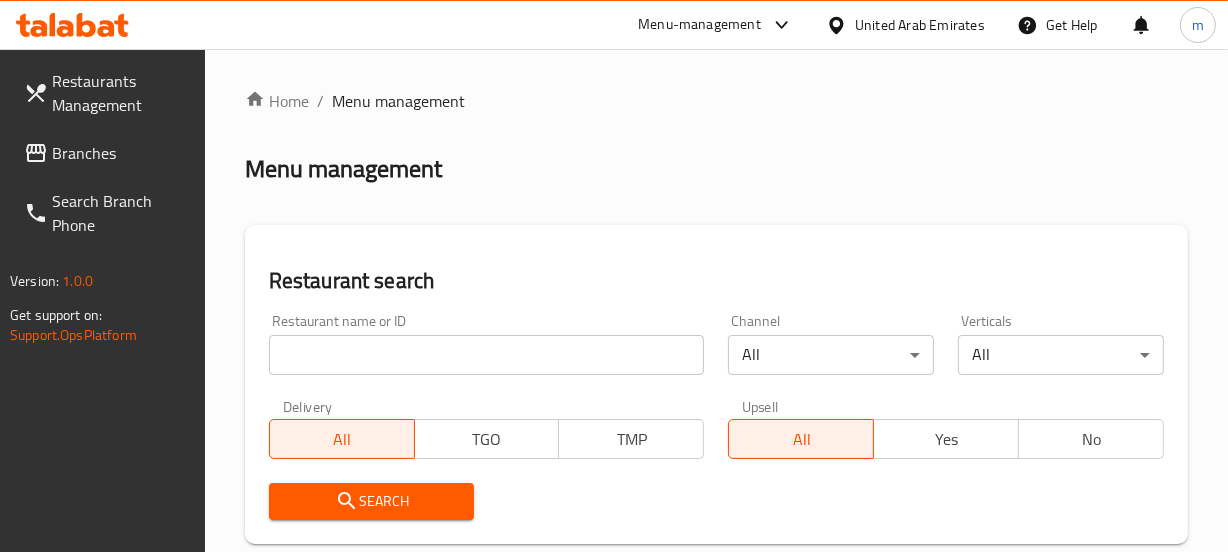 click at bounding box center (487, 355) 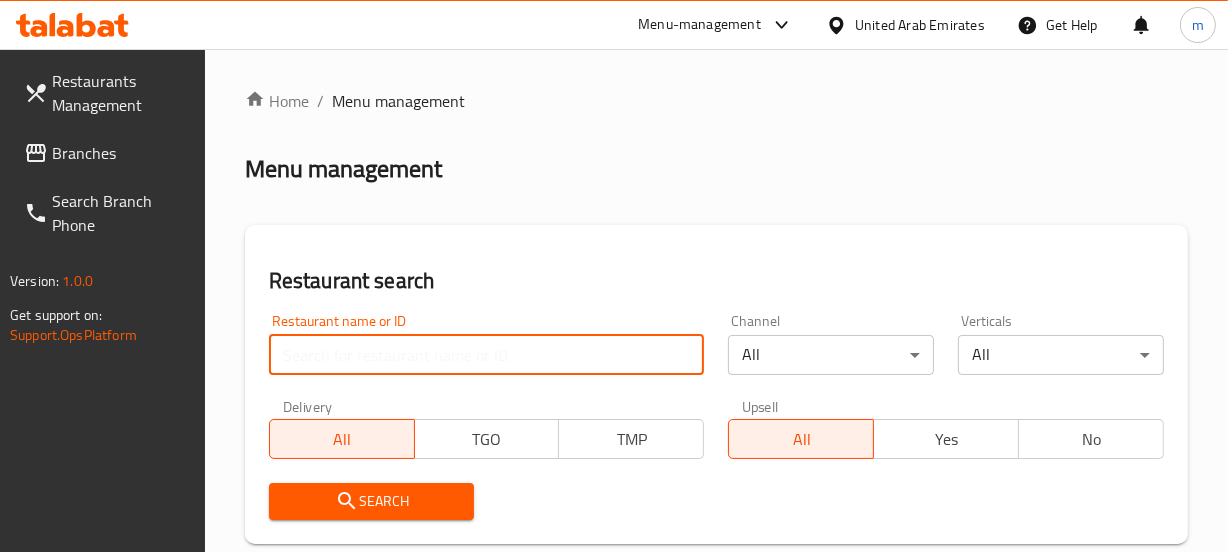 paste on "18667" 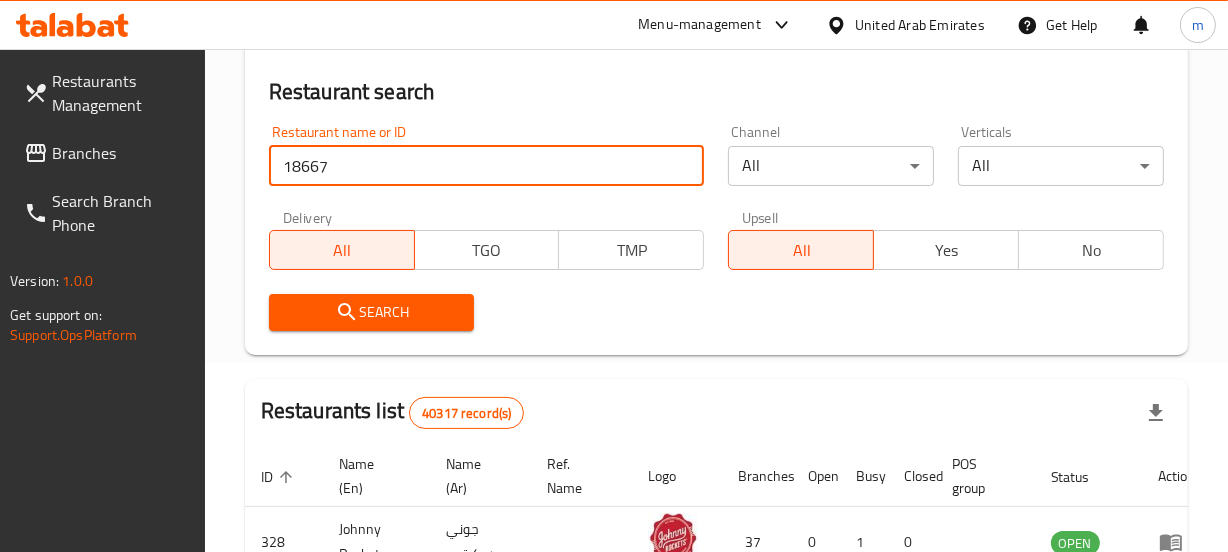 scroll, scrollTop: 181, scrollLeft: 0, axis: vertical 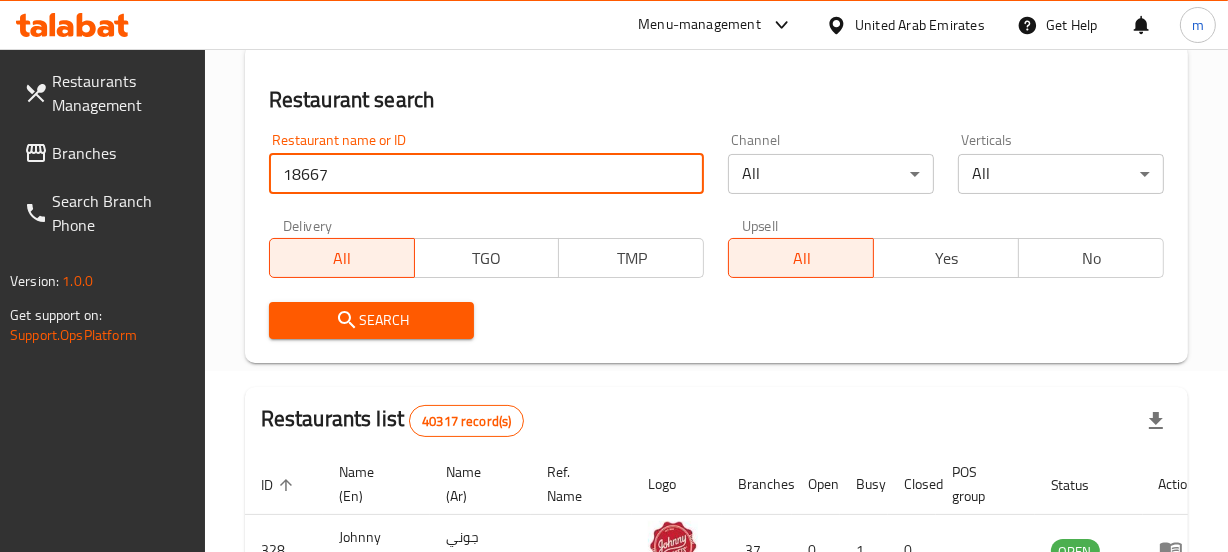 type on "18667" 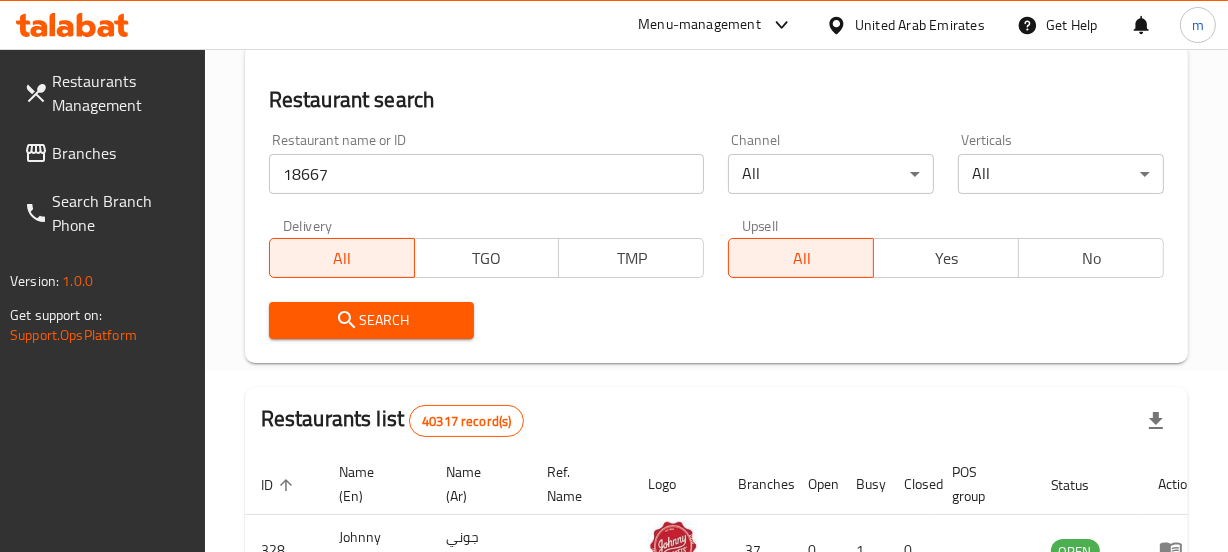 click on "Search" at bounding box center [372, 320] 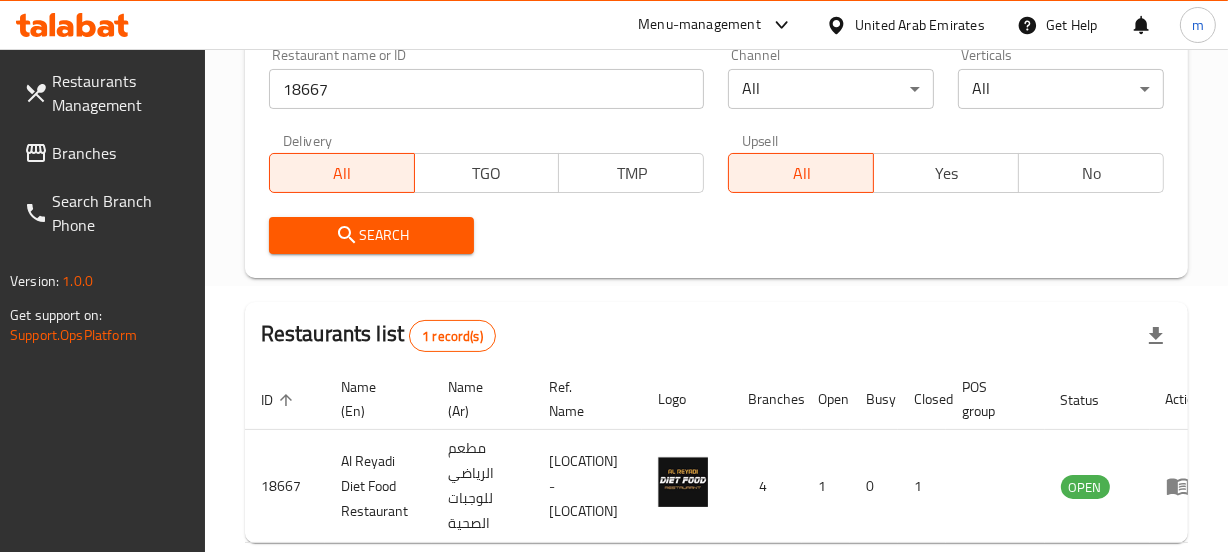 scroll, scrollTop: 380, scrollLeft: 0, axis: vertical 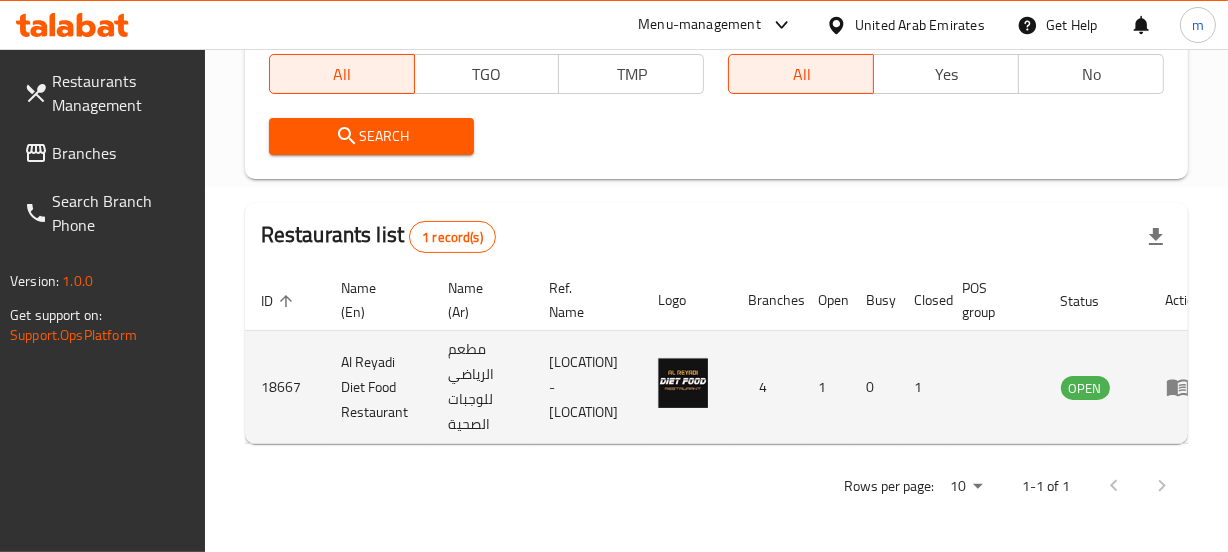 drag, startPoint x: 640, startPoint y: 444, endPoint x: 726, endPoint y: 380, distance: 107.200745 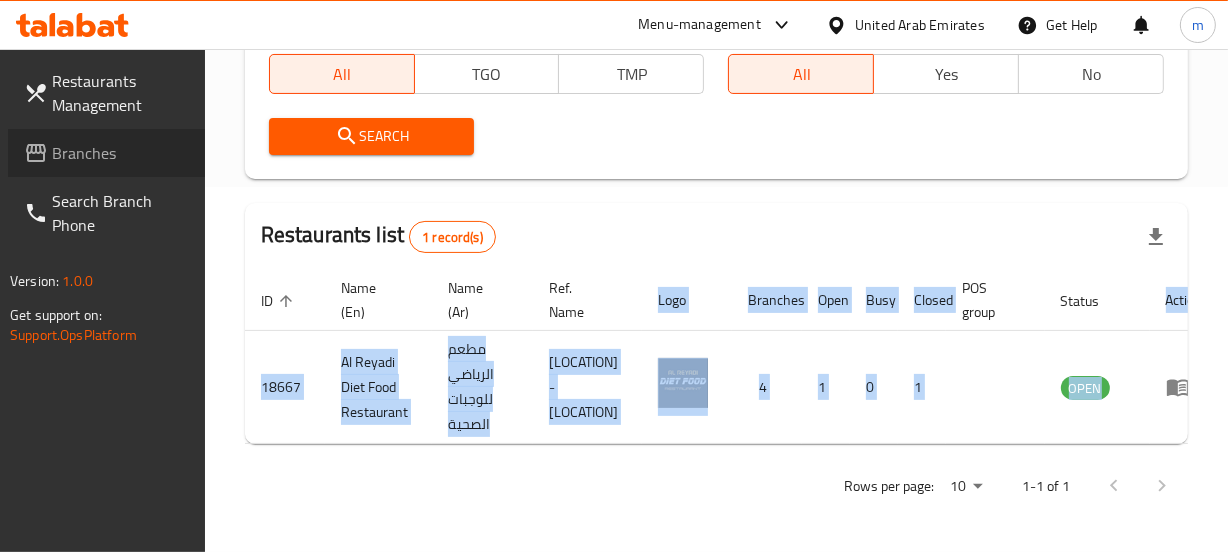 click on "Branches" at bounding box center (120, 153) 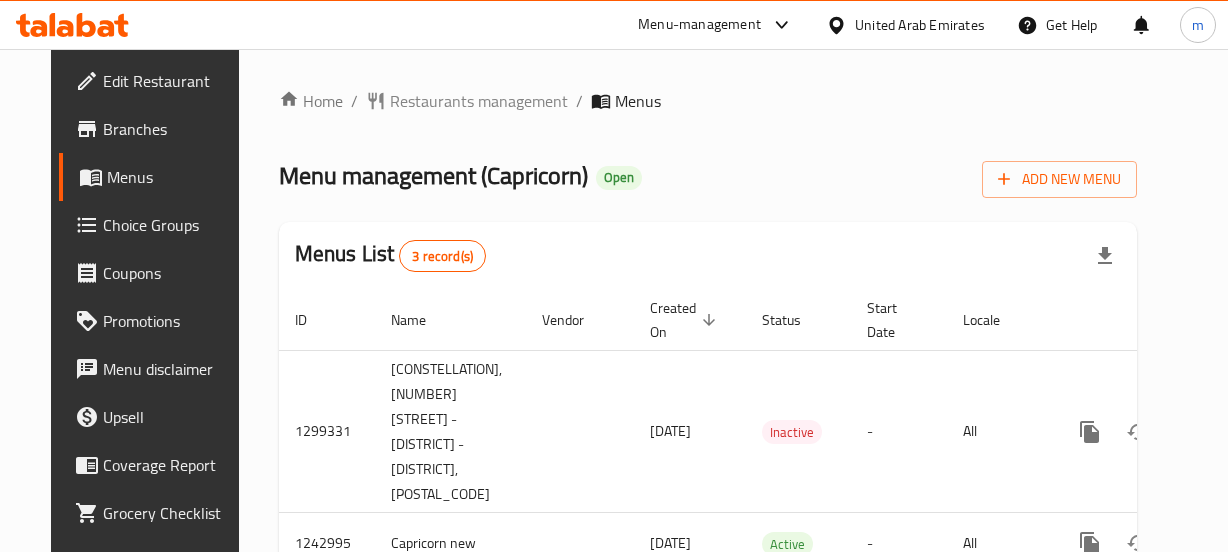 scroll, scrollTop: 0, scrollLeft: 0, axis: both 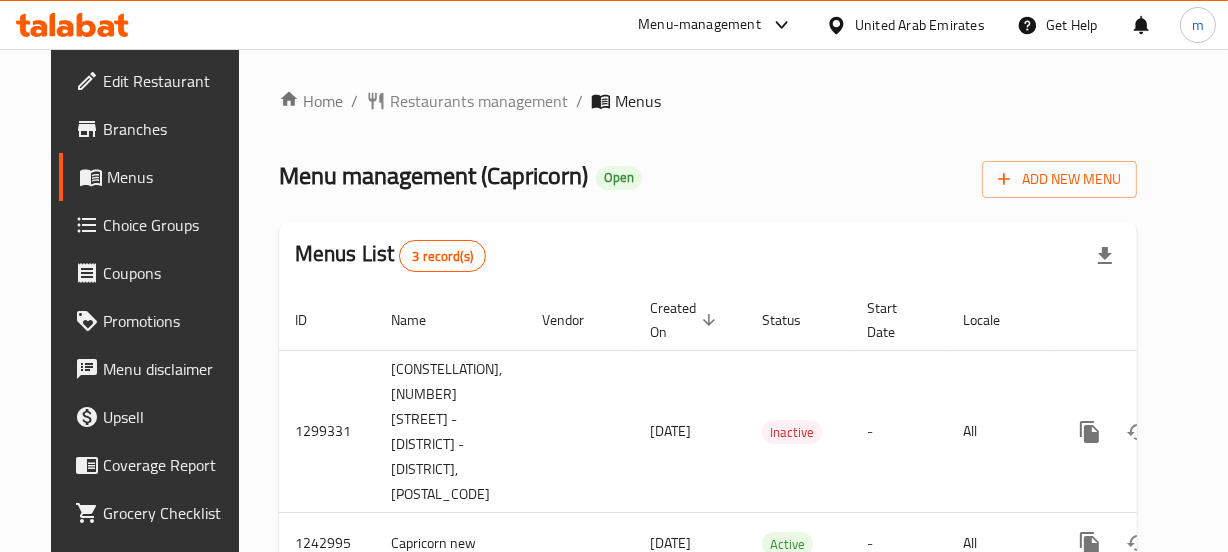 click on "Restaurants management" at bounding box center (479, 101) 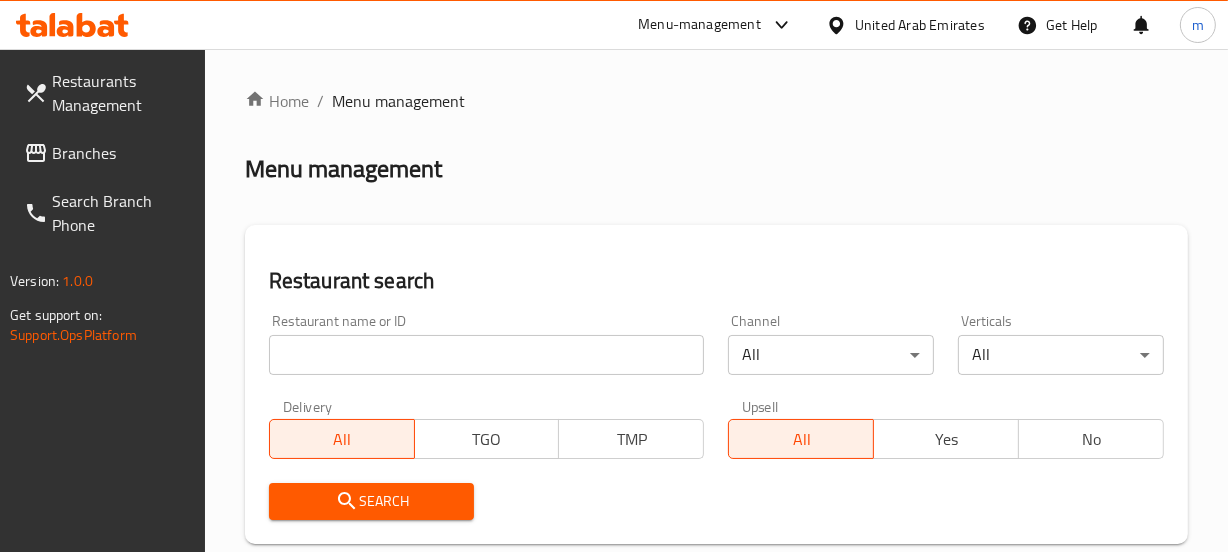 click on "Home / Menu management Menu management Restaurant search Restaurant name or ID Restaurant name or ID Channel All ​ Verticals All ​ Delivery All TGO TMP Upsell All Yes No   Search Restaurants list   40317 record(s) ID sorted ascending Name (En) Name (Ar) Ref. Name Logo Branches Open Busy Closed POS group Status Action 328 Johnny Rockets جوني روكيتس 37 0 1 0 OPEN 330 French Connection فرنش كونكشن 1 0 0 0 INACTIVE 339 Arz Lebanon أرز لبنان Al Karama,Al Barsha & Mirdif 9 1 0 2 OPEN 340 Mega Wraps ميجا رابس 3 0 0 0 INACTIVE 342 Sandella's Flatbread Cafe سانديلاز فلات براد 7 0 0 0 INACTIVE 343 Dragon Hut كوخ التنين 1 0 0 0 INACTIVE 348 Thai Kitchen المطبخ التايلندى 1 0 0 0 INACTIVE 349 Mughal  موغل 1 0 0 0 HIDDEN 350 HOT N COOL (Old) هوت و كول 1 0 0 0 INACTIVE 355 Al Habasha  الحبشة 11 1 0 0 HIDDEN Rows per page: 10 1-10 of 40317" at bounding box center (716, 742) 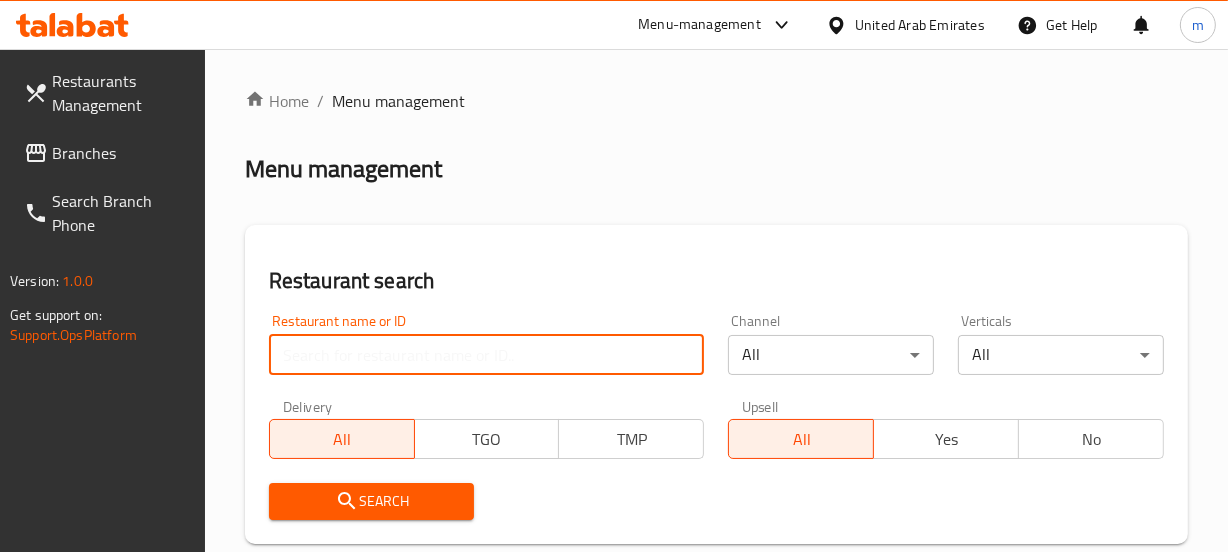 paste on "681298" 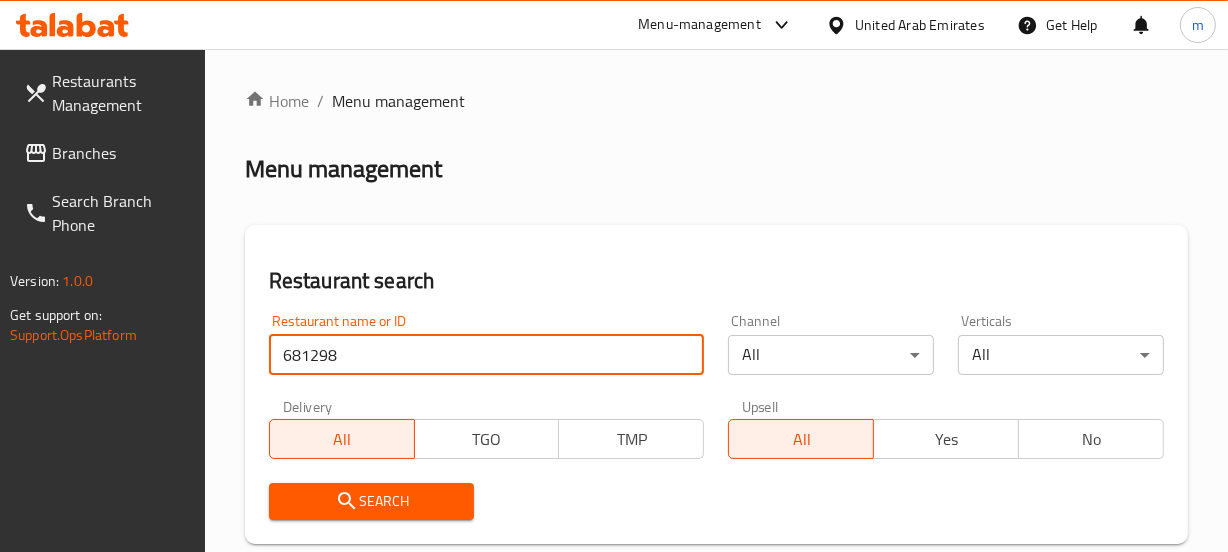 type on "681298" 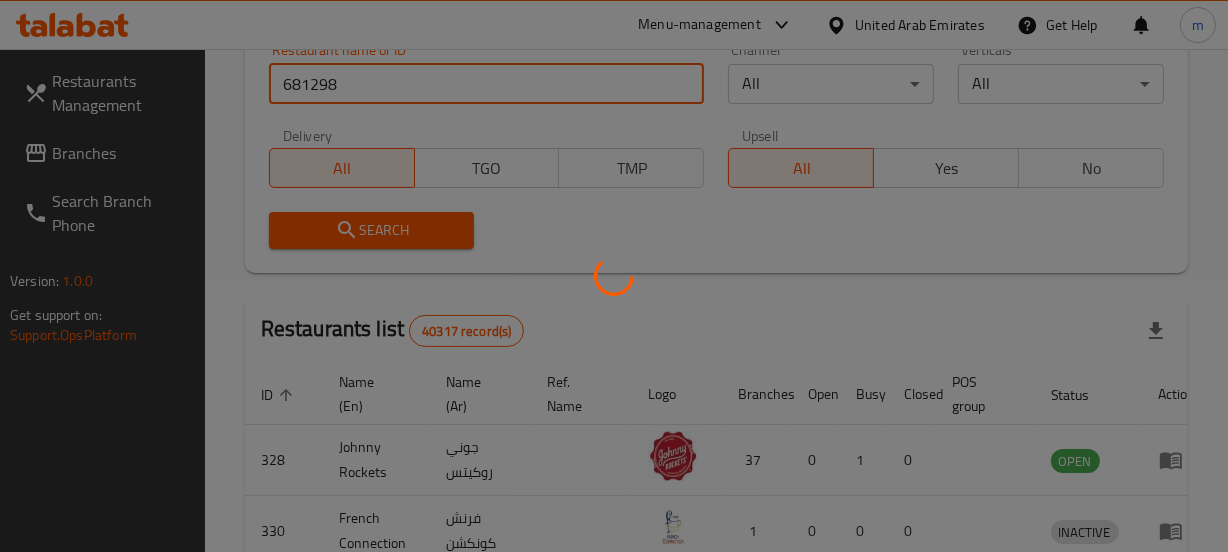 scroll, scrollTop: 272, scrollLeft: 0, axis: vertical 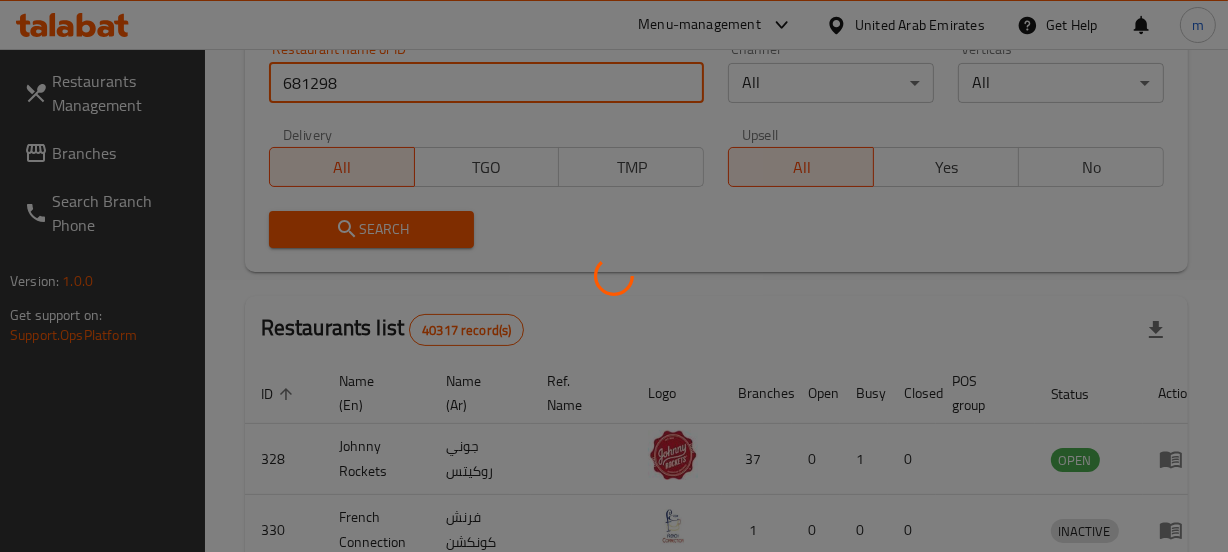 click at bounding box center [614, 276] 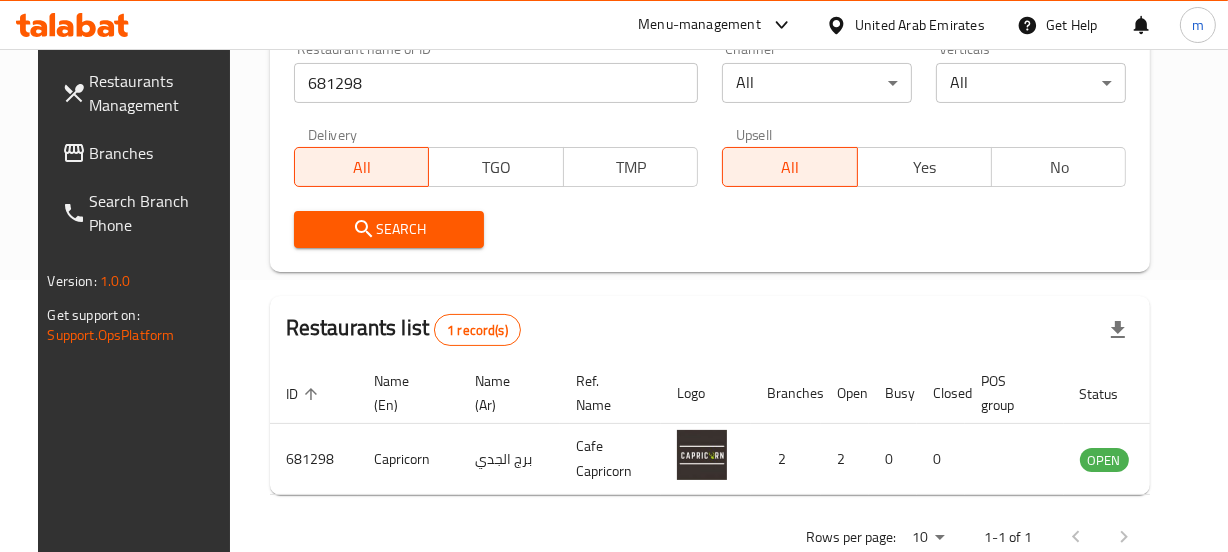 scroll, scrollTop: 0, scrollLeft: 23, axis: horizontal 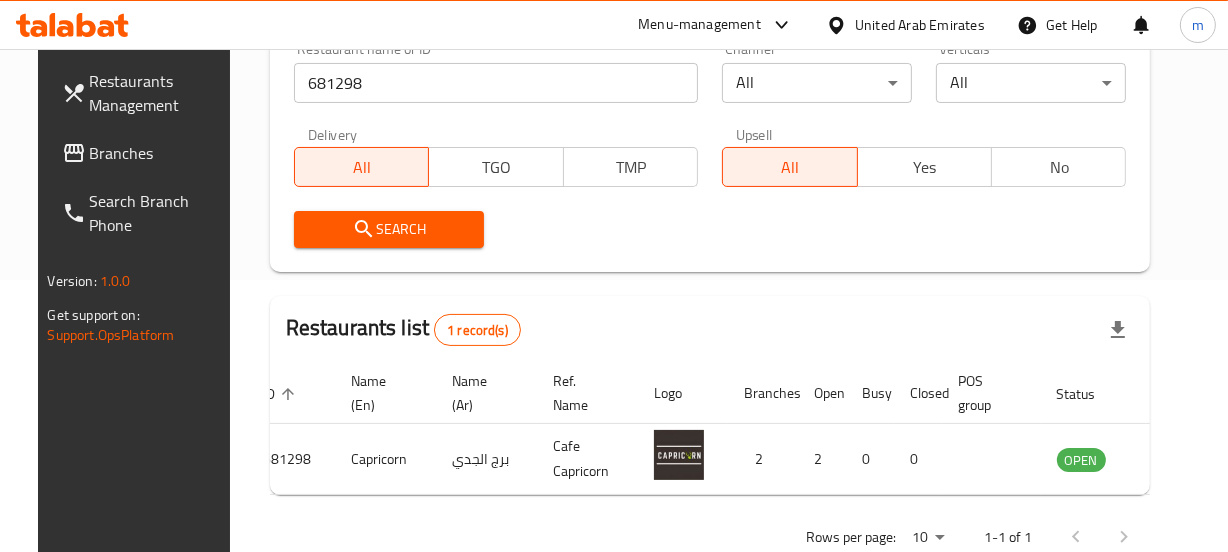 click on "United Arab Emirates" at bounding box center (905, 25) 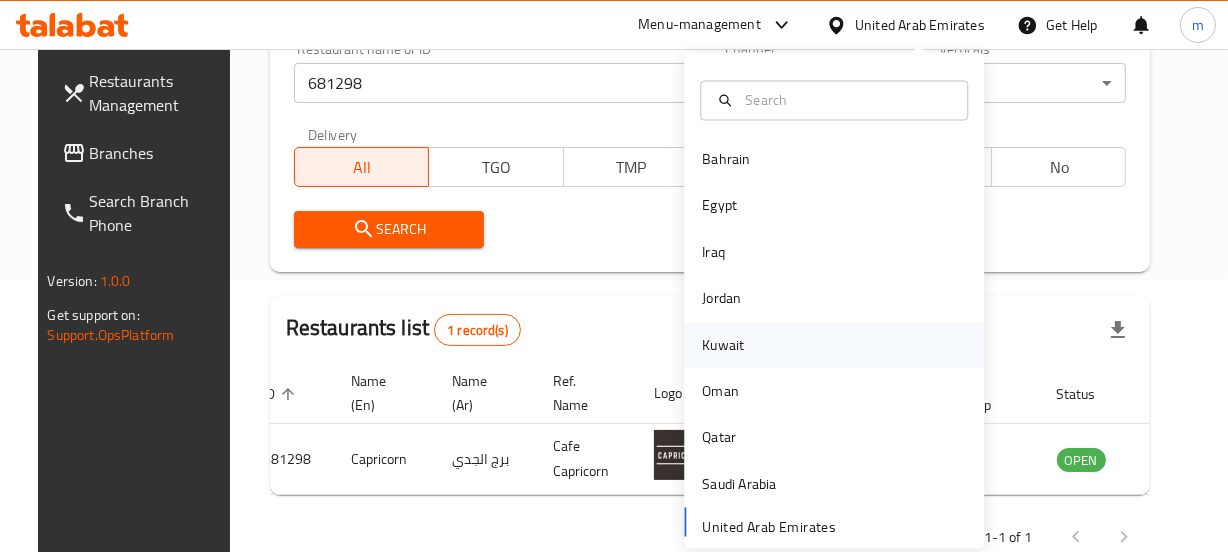 click on "Kuwait" at bounding box center [723, 345] 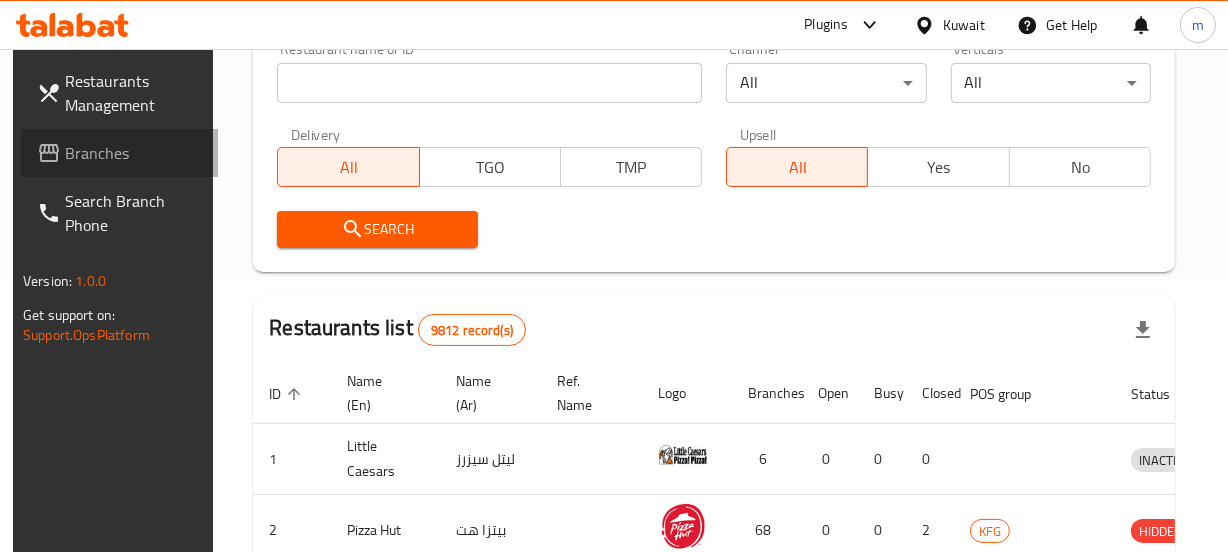 click on "Branches" at bounding box center [133, 153] 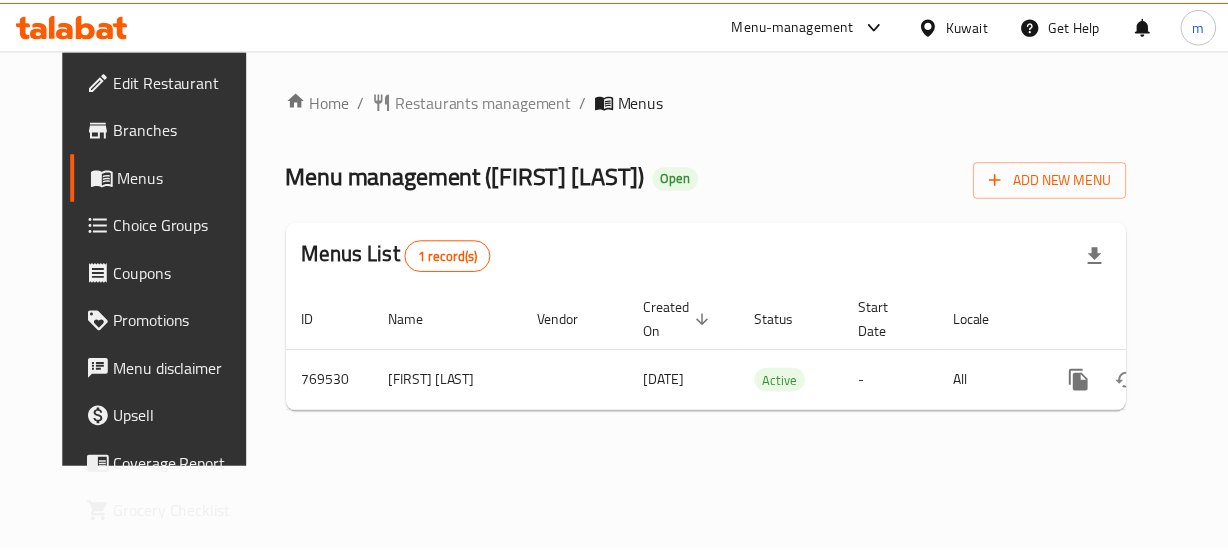 scroll, scrollTop: 0, scrollLeft: 0, axis: both 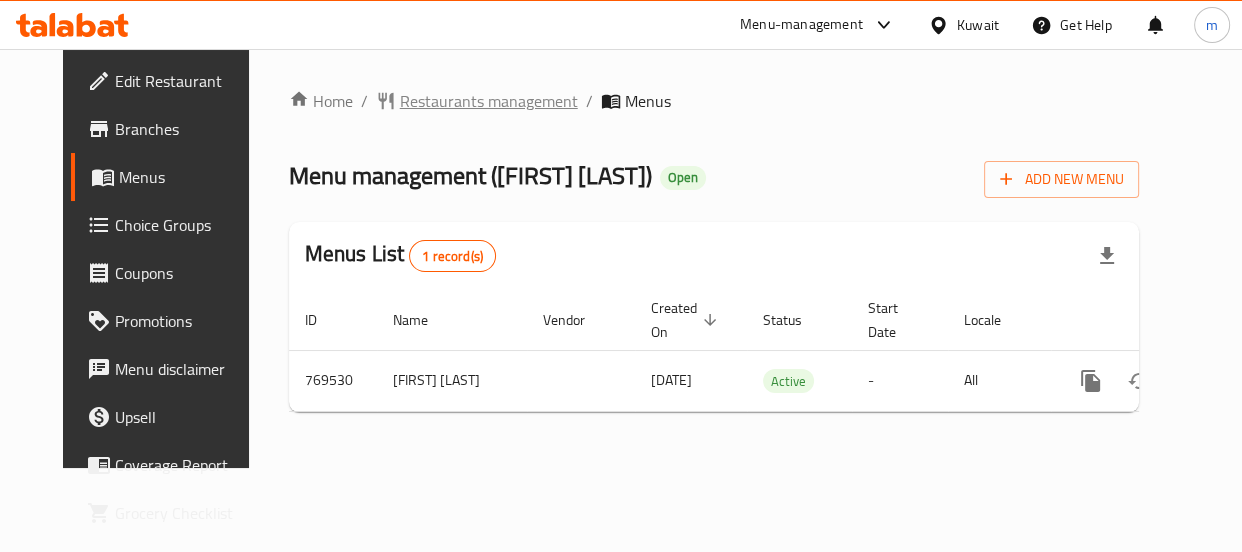 click on "Restaurants management" at bounding box center (489, 101) 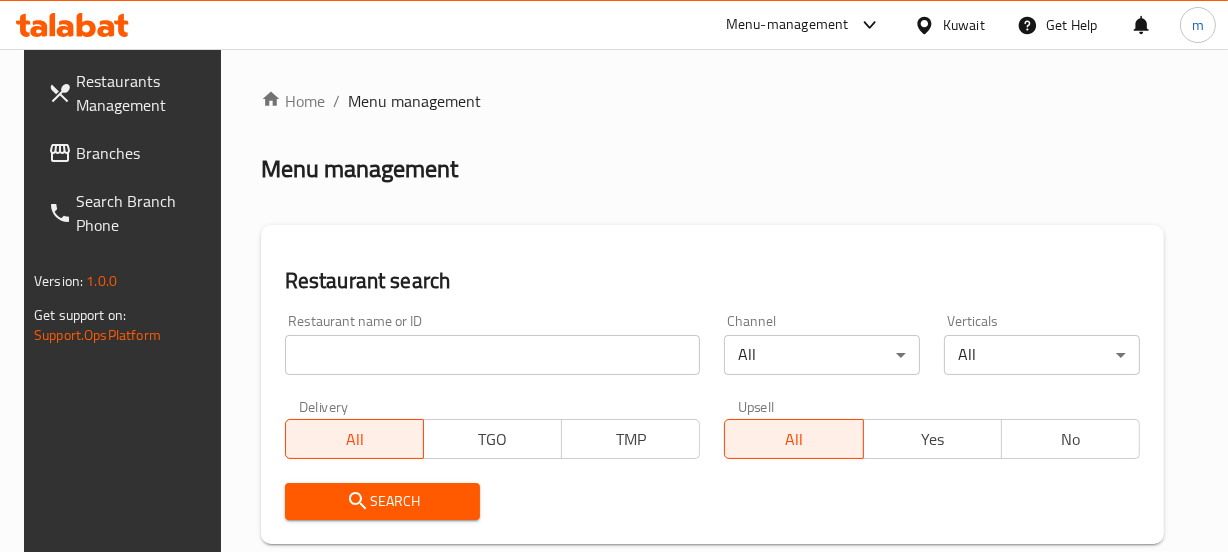 click at bounding box center [493, 355] 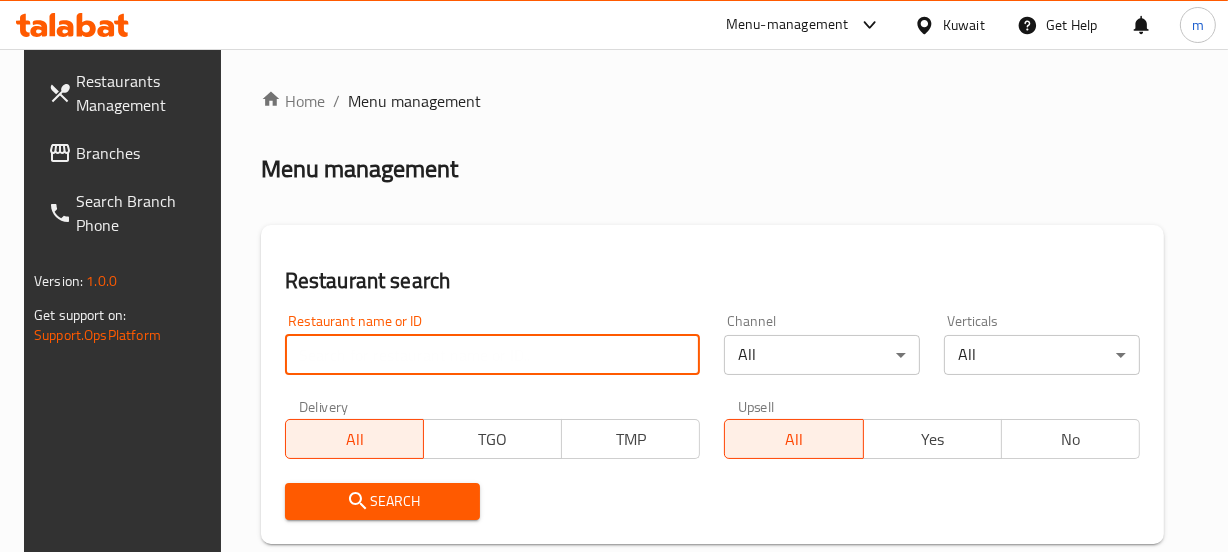 paste on "651389" 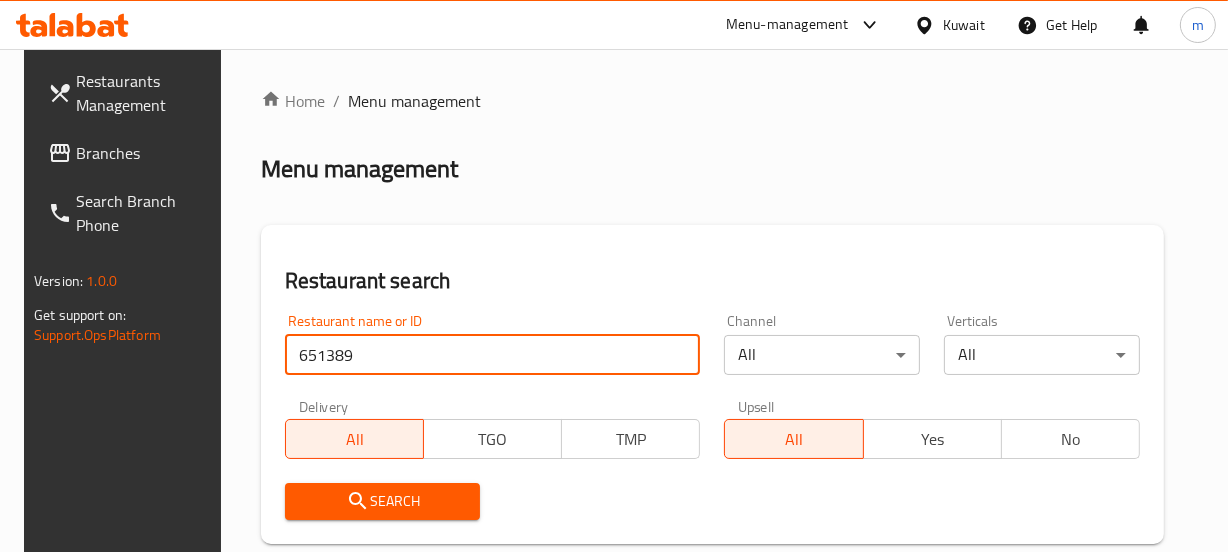 type on "651389" 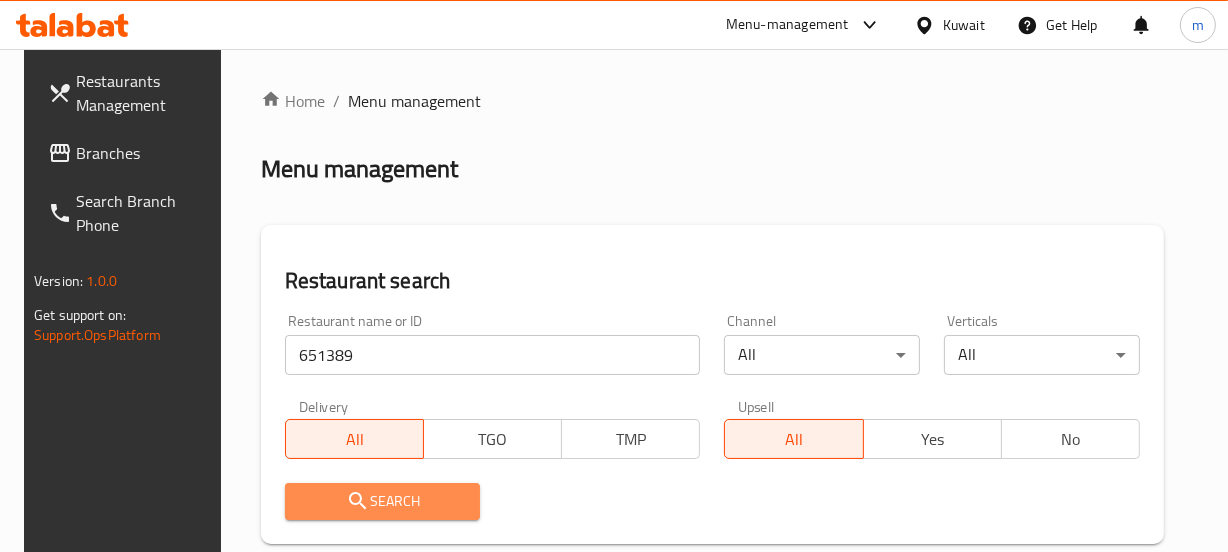 click on "Search" at bounding box center [383, 501] 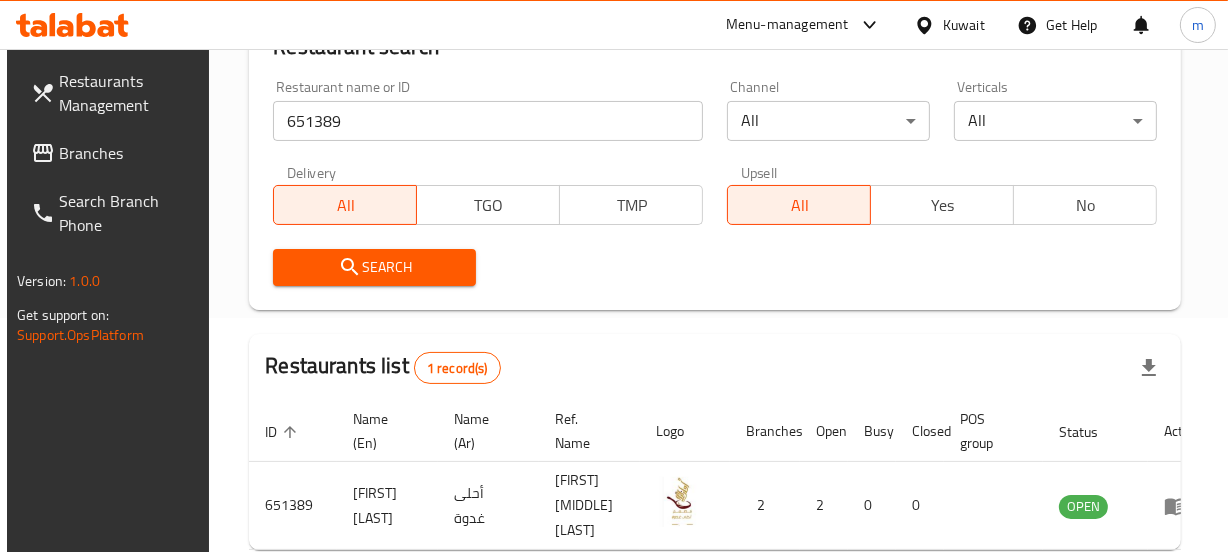 scroll, scrollTop: 272, scrollLeft: 0, axis: vertical 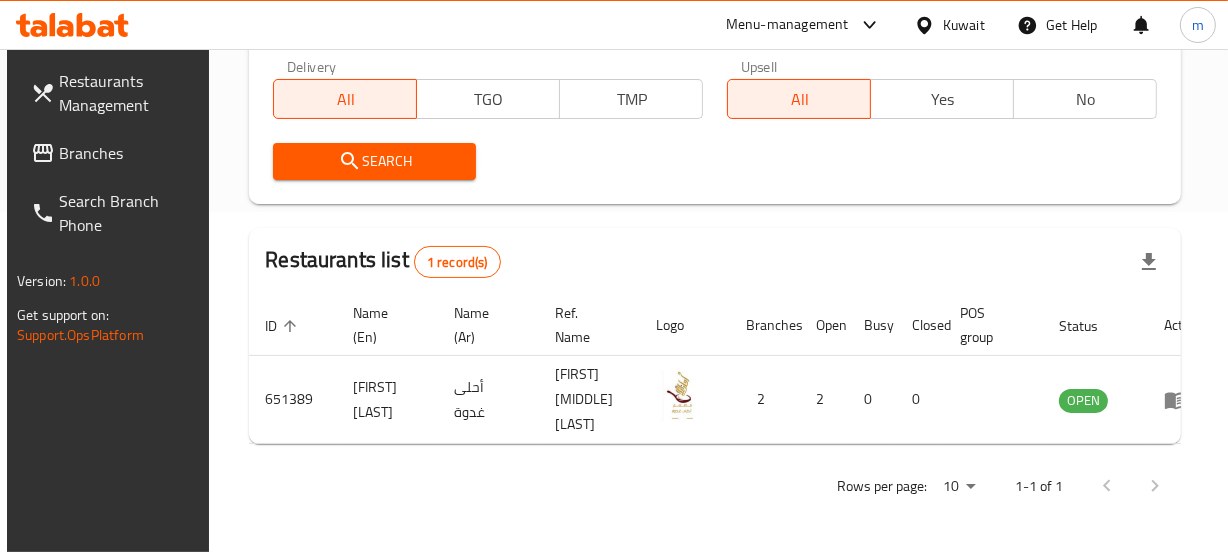 click on "Branches" at bounding box center [127, 153] 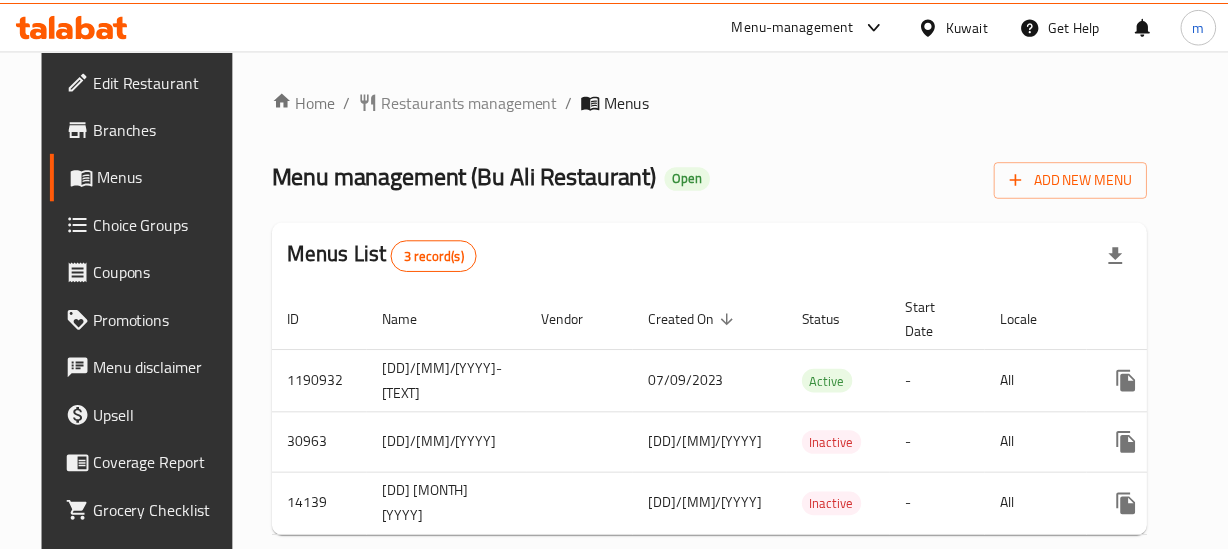 scroll, scrollTop: 0, scrollLeft: 0, axis: both 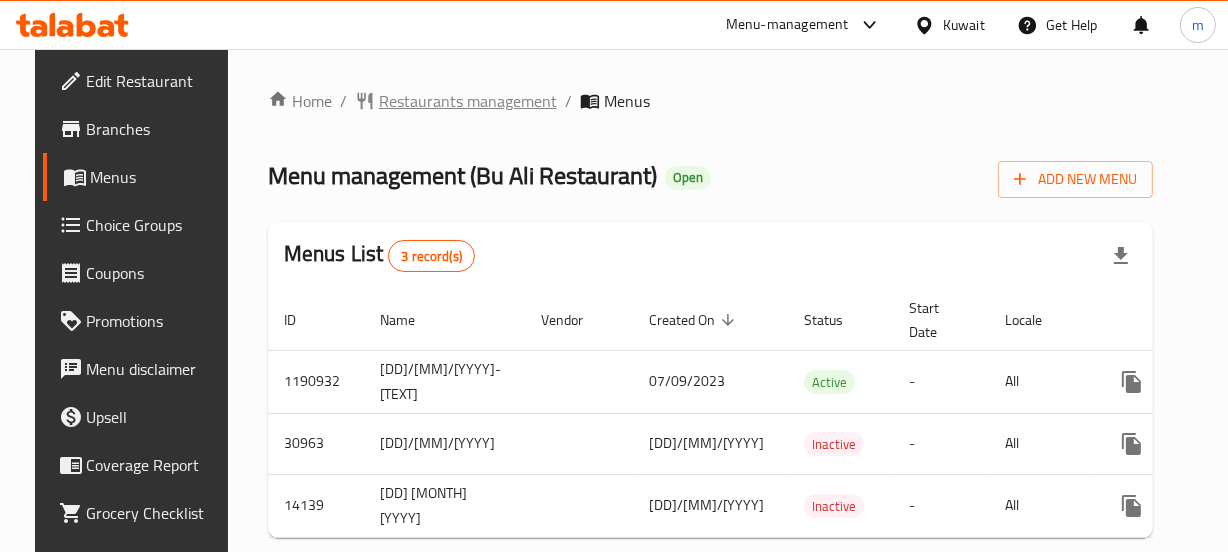 click on "Restaurants management" at bounding box center [468, 101] 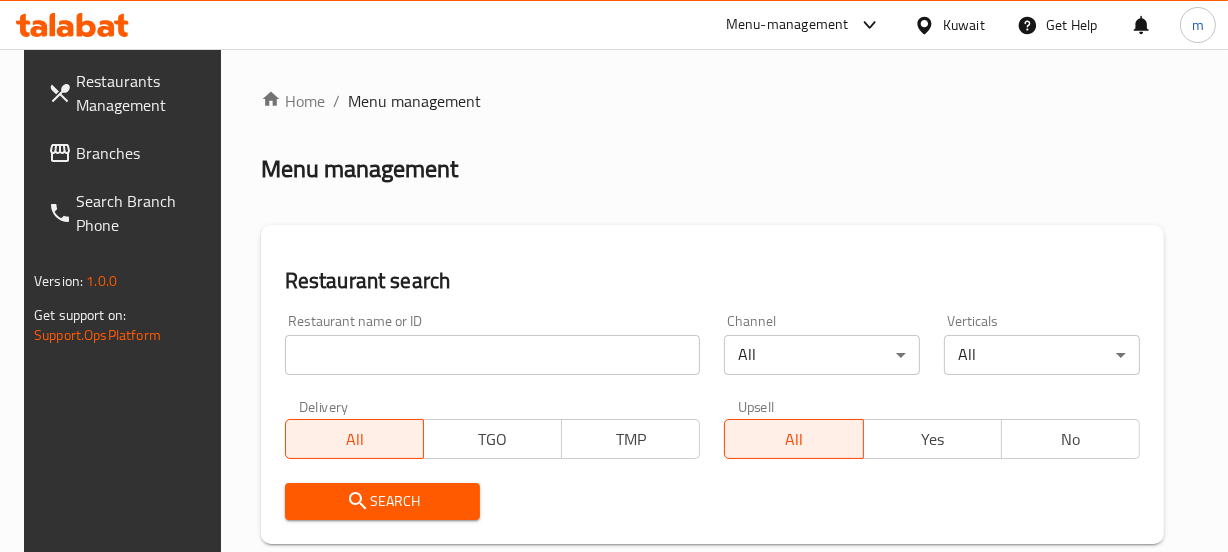 click at bounding box center (493, 355) 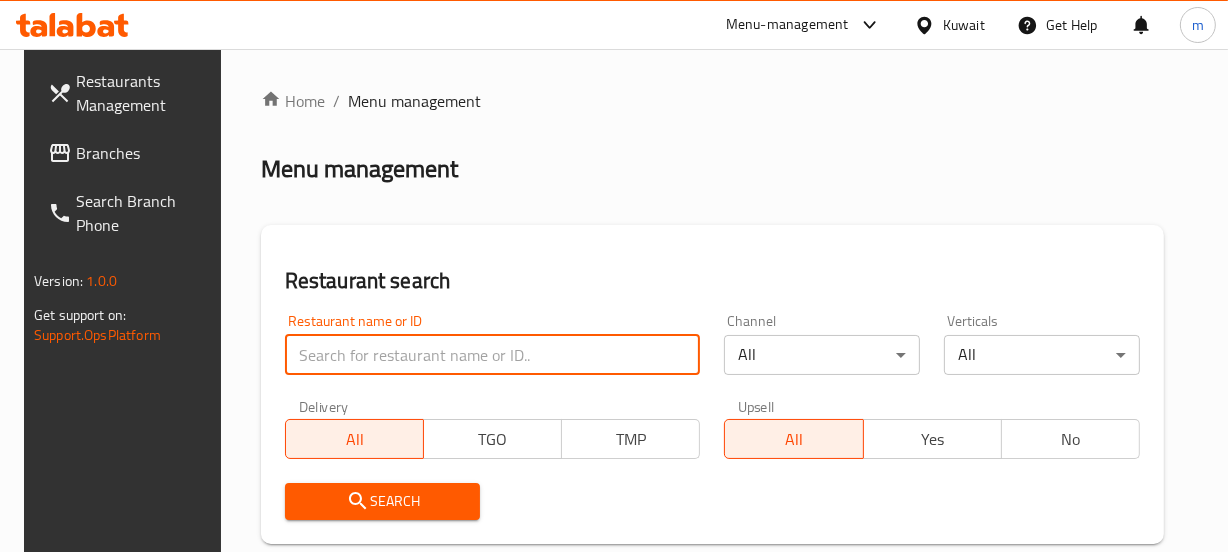 paste on "8561" 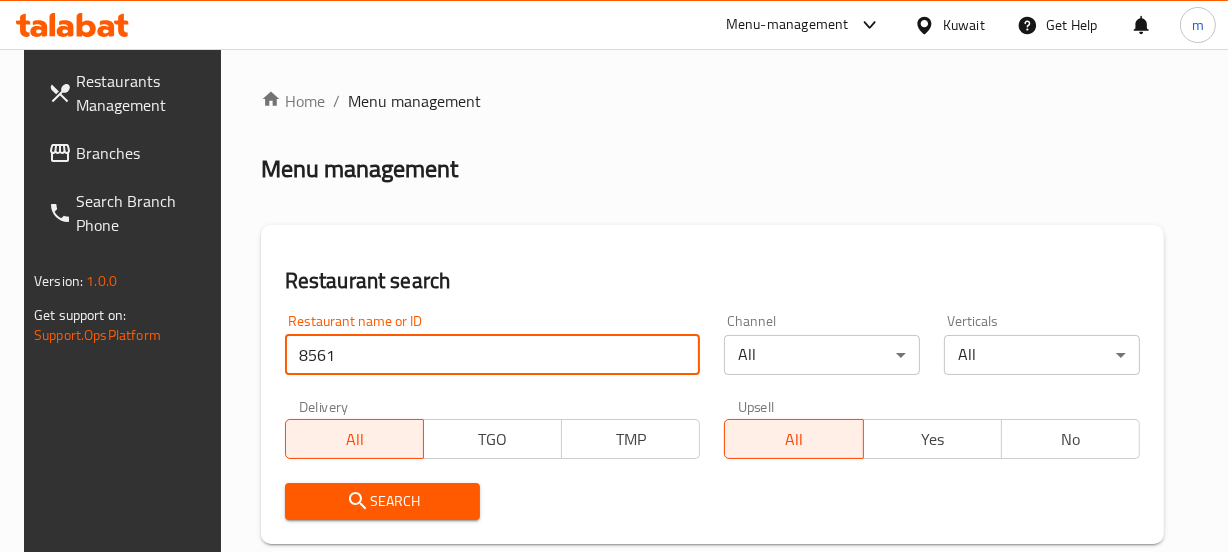 type on "8561" 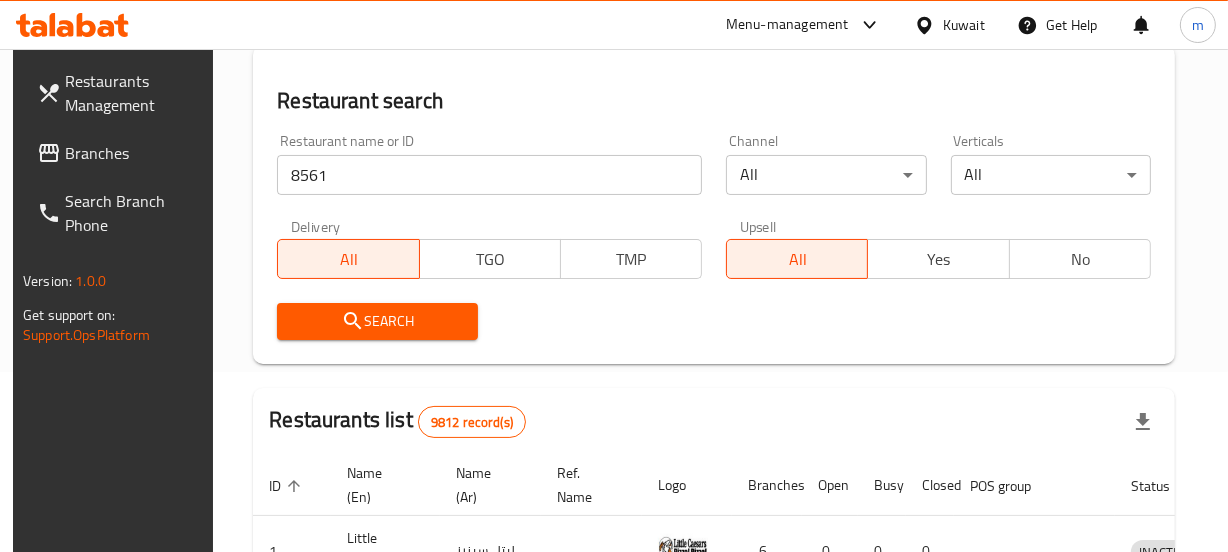 scroll, scrollTop: 181, scrollLeft: 0, axis: vertical 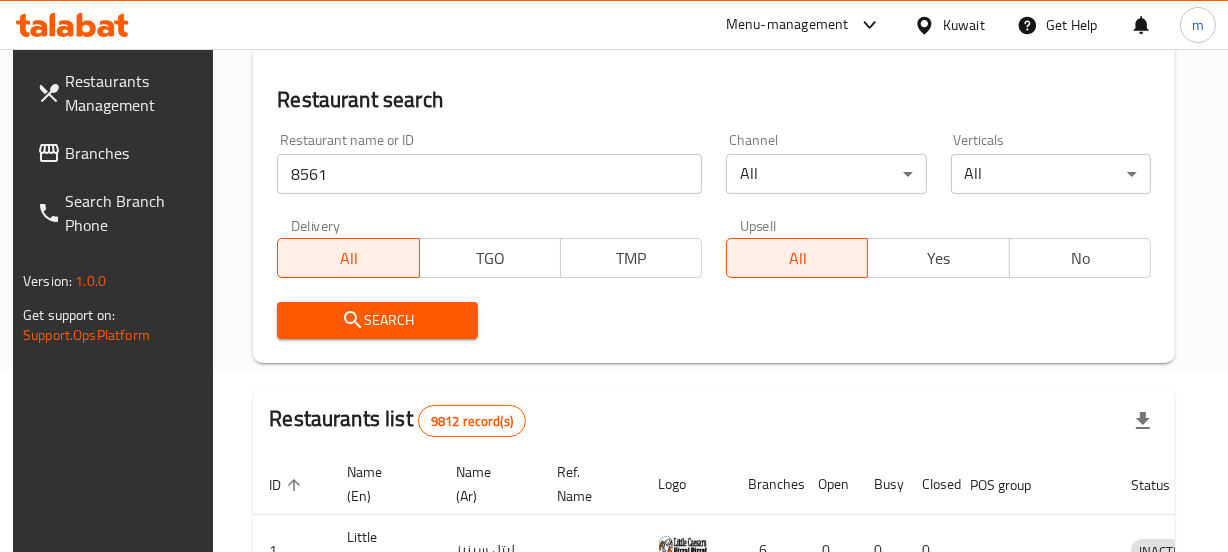 click on "Search" at bounding box center [377, 320] 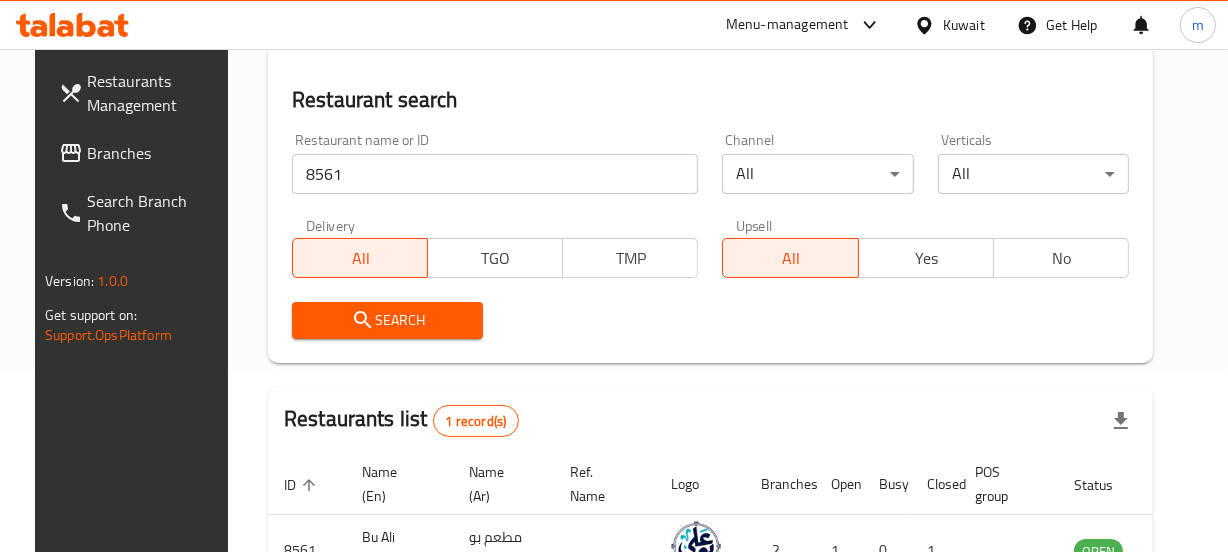 click on "Search" at bounding box center [387, 320] 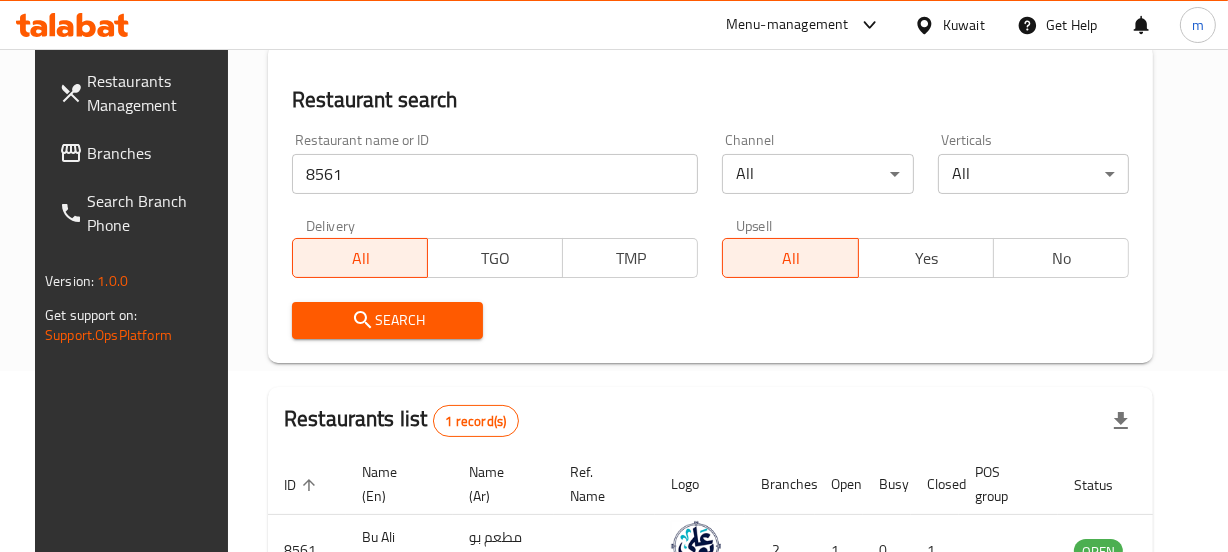 scroll, scrollTop: 337, scrollLeft: 0, axis: vertical 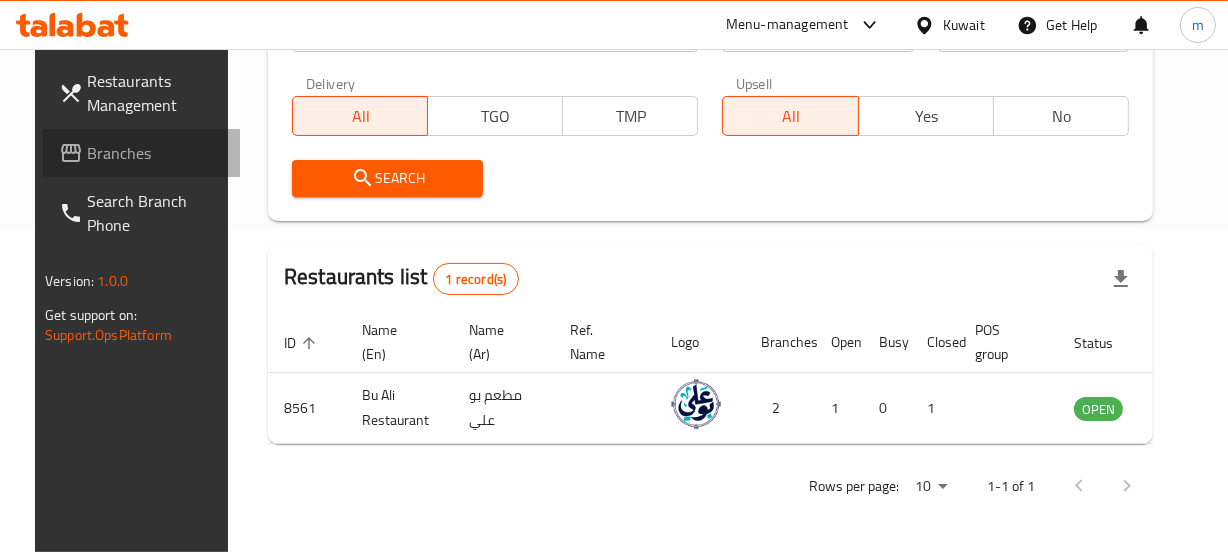 click on "Branches" at bounding box center (155, 153) 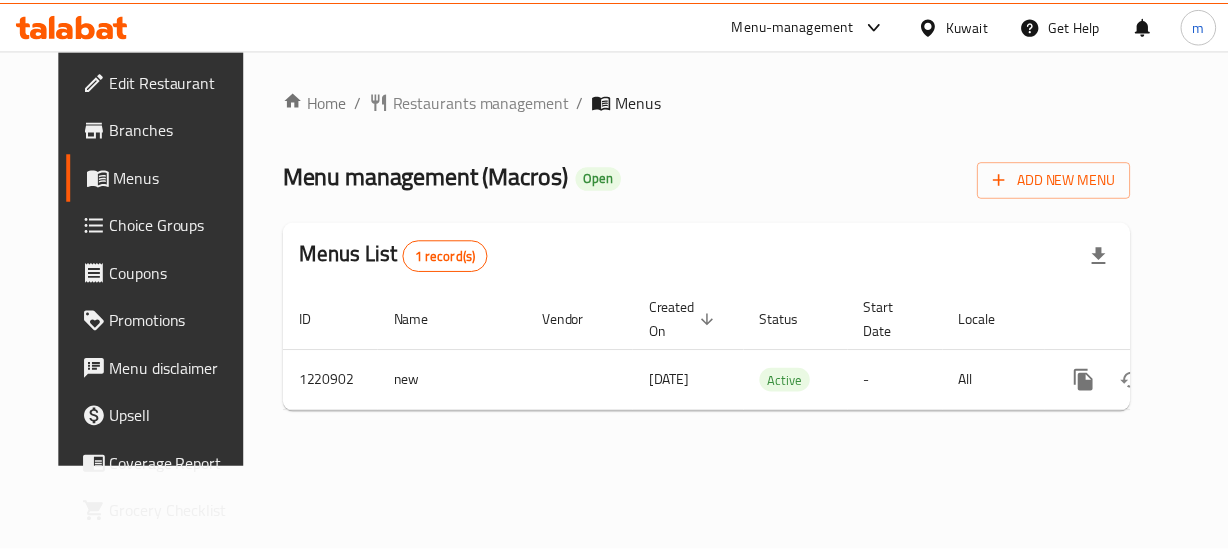 scroll, scrollTop: 0, scrollLeft: 0, axis: both 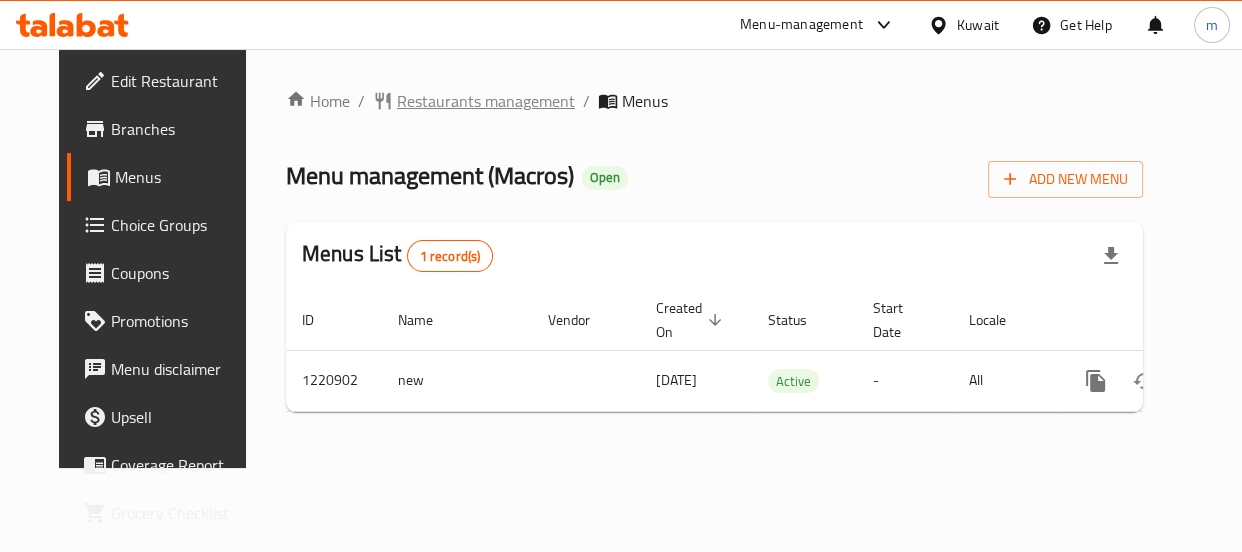 click on "Restaurants management" at bounding box center (486, 101) 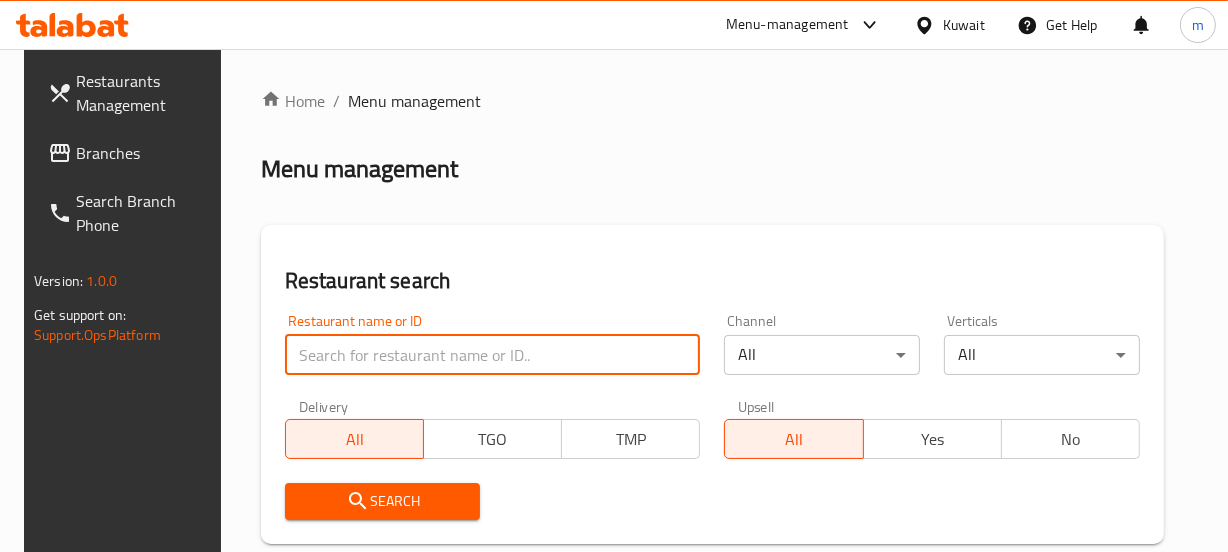 click at bounding box center [493, 355] 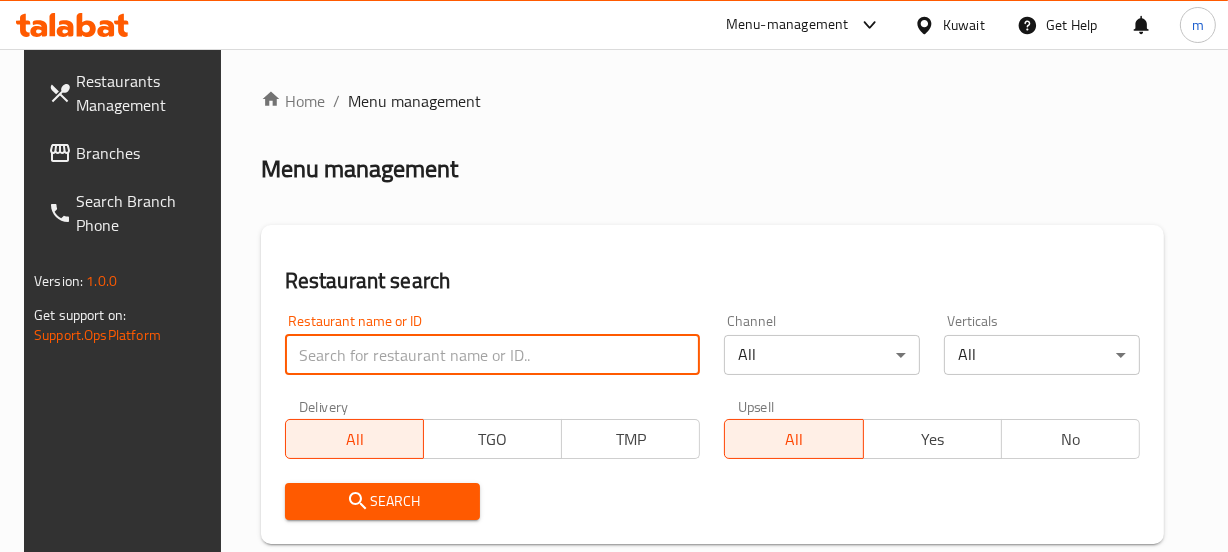 paste on "673537" 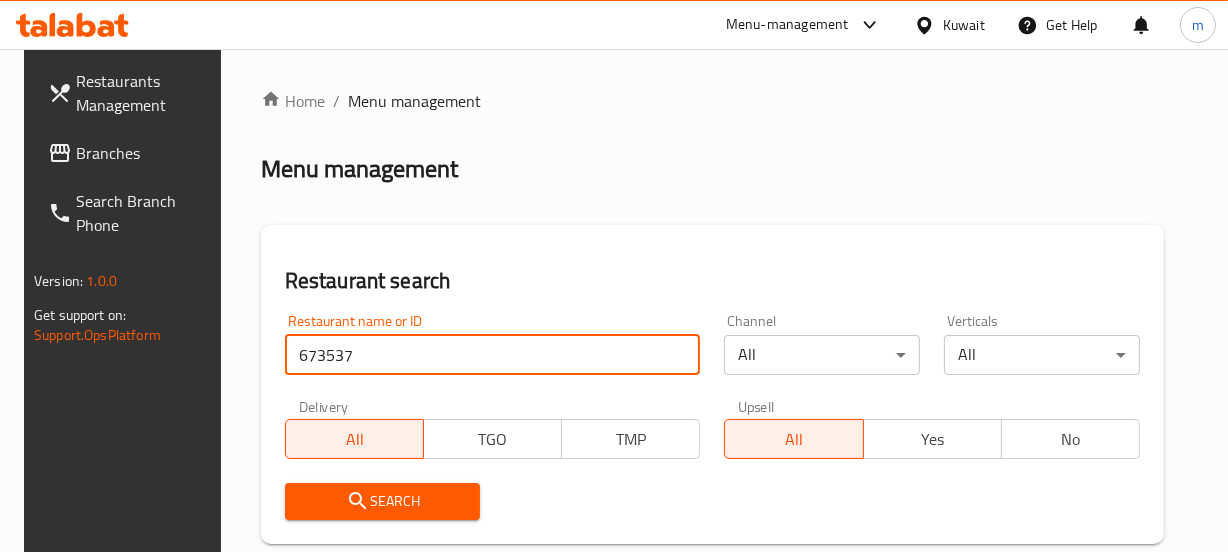 type on "673537" 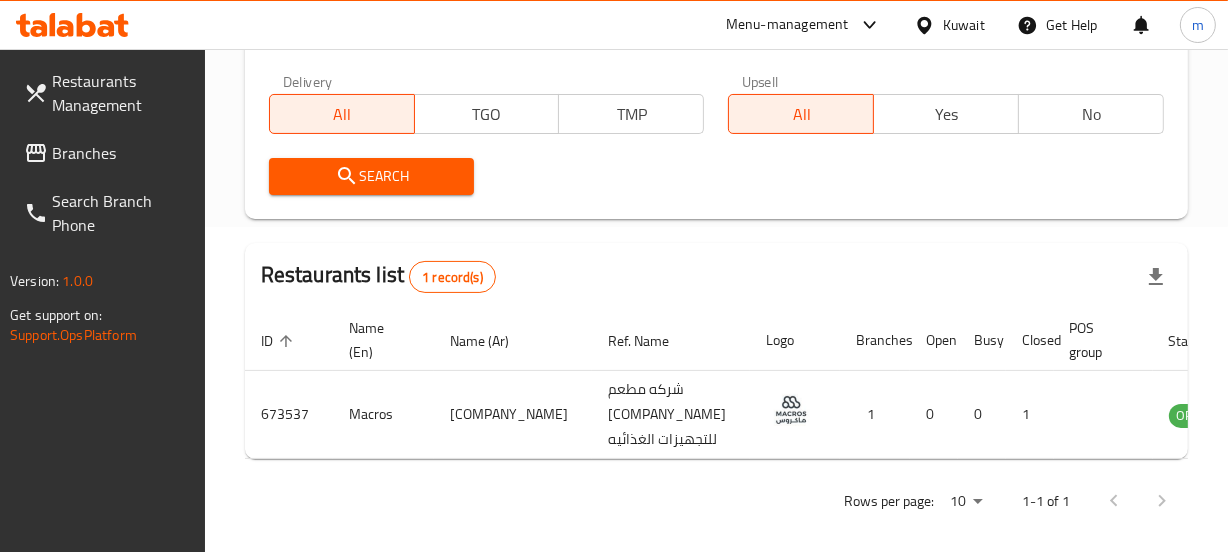 scroll, scrollTop: 404, scrollLeft: 0, axis: vertical 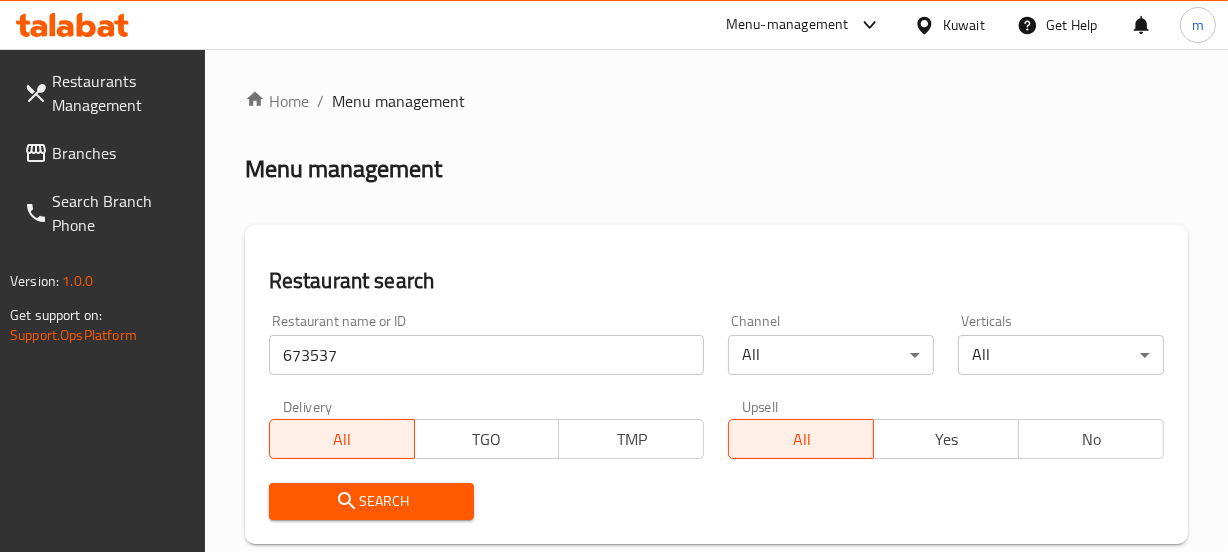 click on "Kuwait" at bounding box center (964, 25) 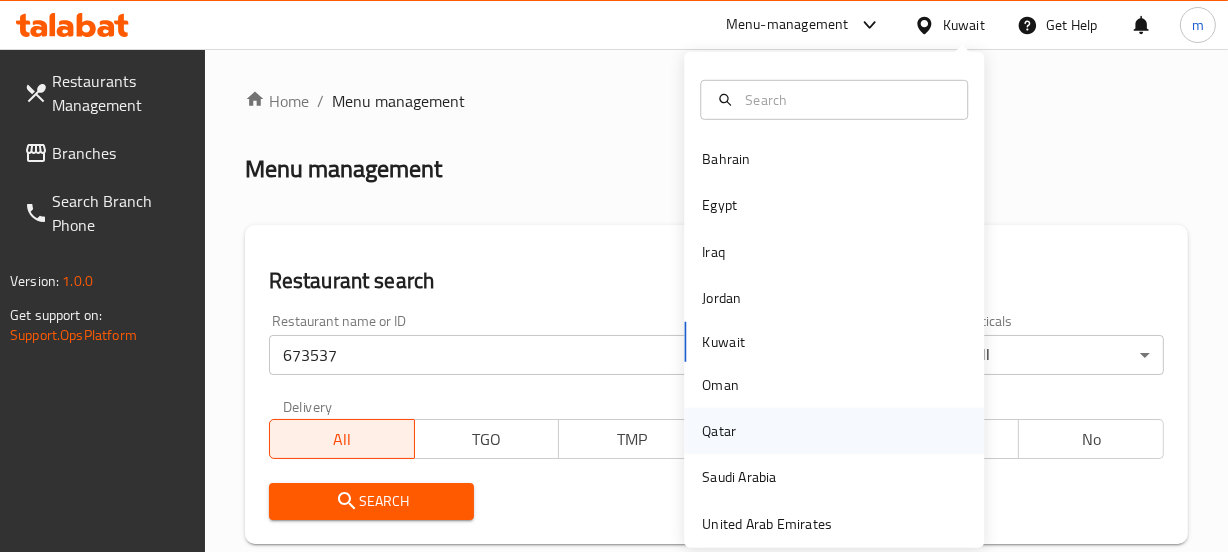 click on "Qatar" at bounding box center [719, 431] 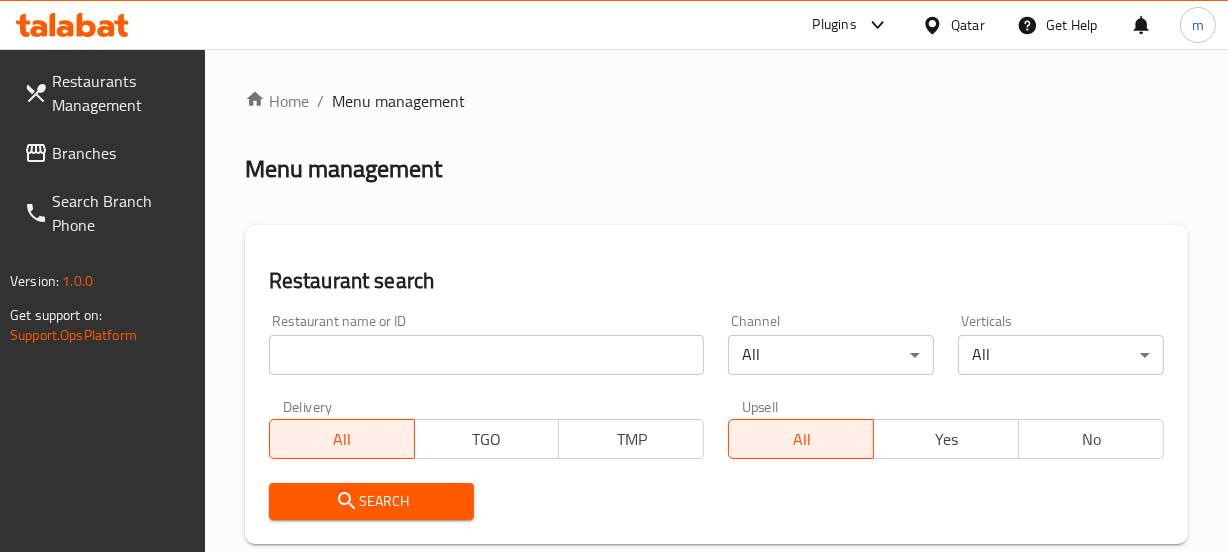 click at bounding box center [487, 355] 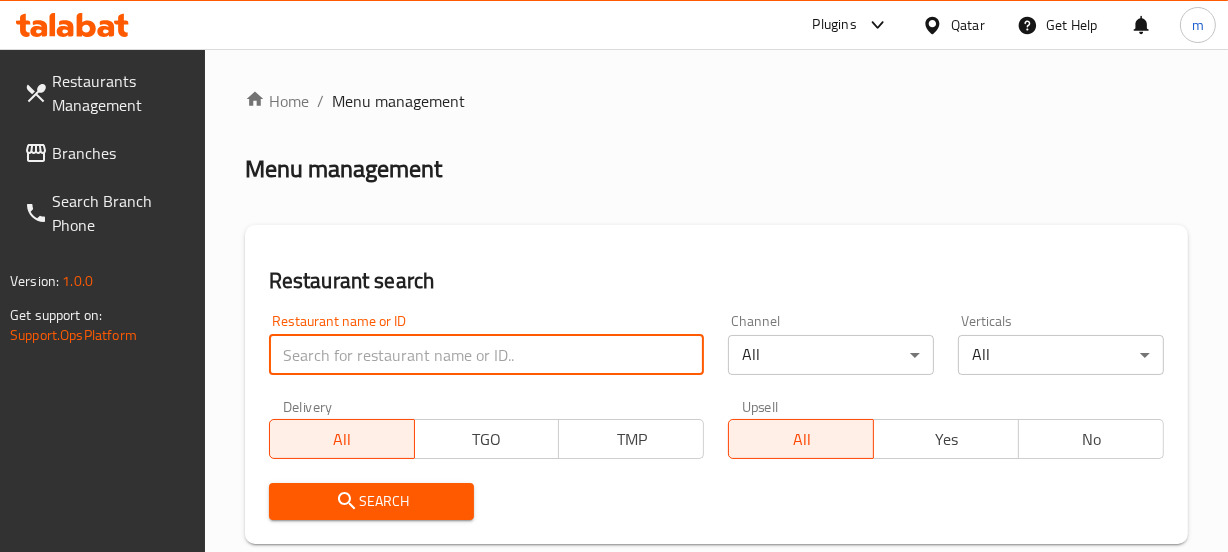 click on "Branches" at bounding box center [120, 153] 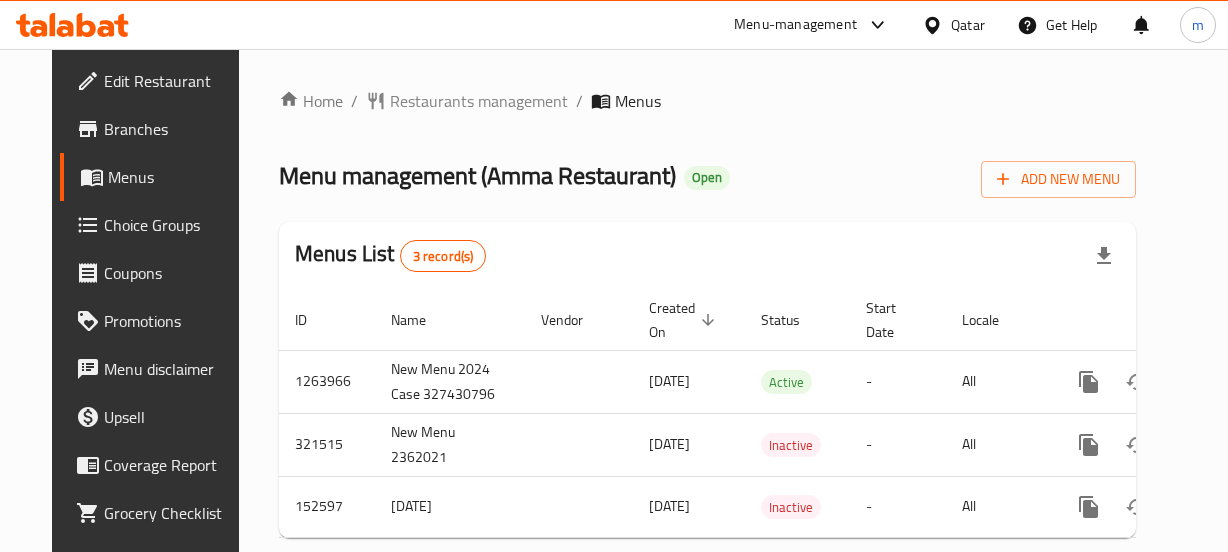 scroll, scrollTop: 0, scrollLeft: 0, axis: both 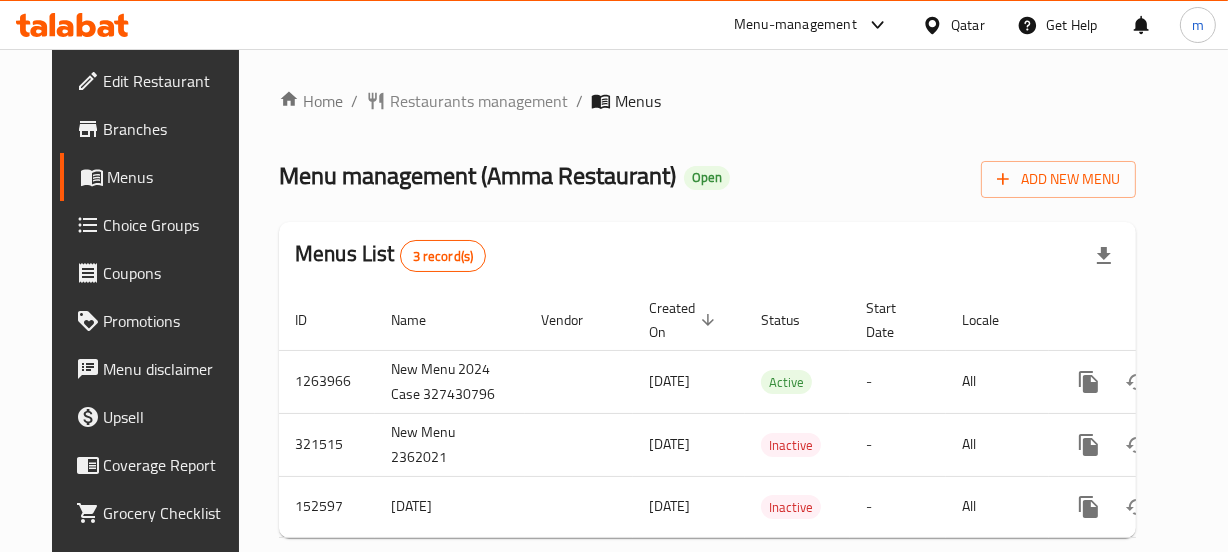 click on "Restaurants management" at bounding box center (479, 101) 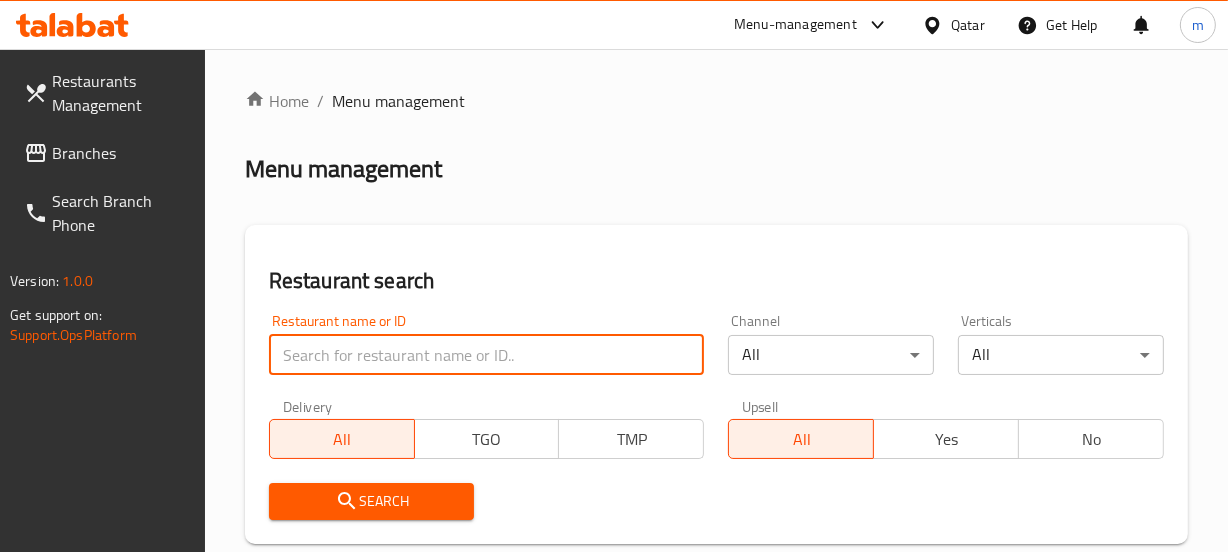 click at bounding box center [487, 355] 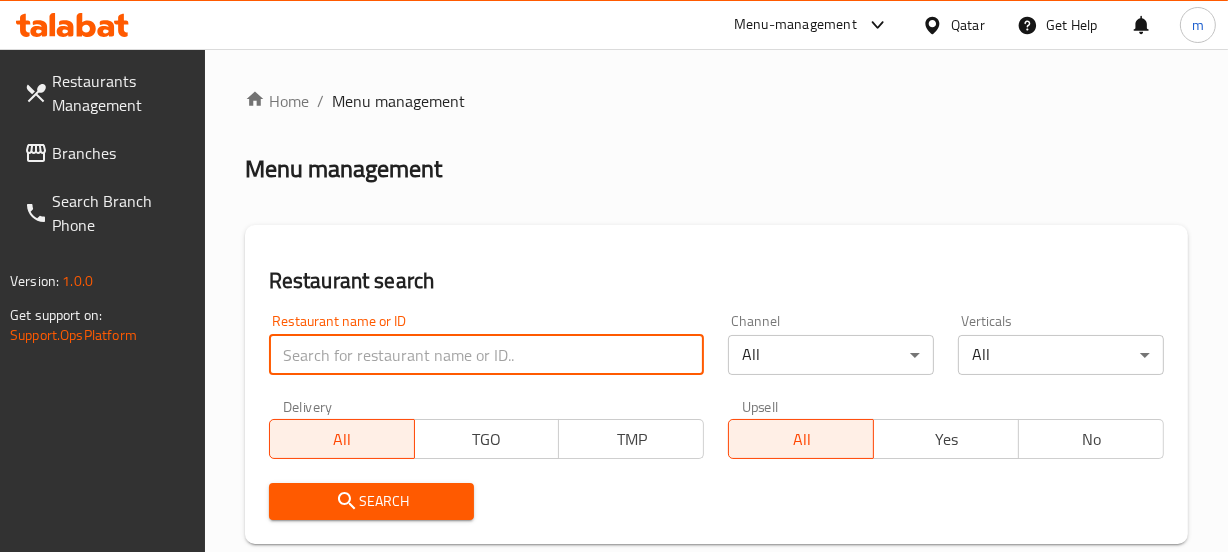 paste on "614370" 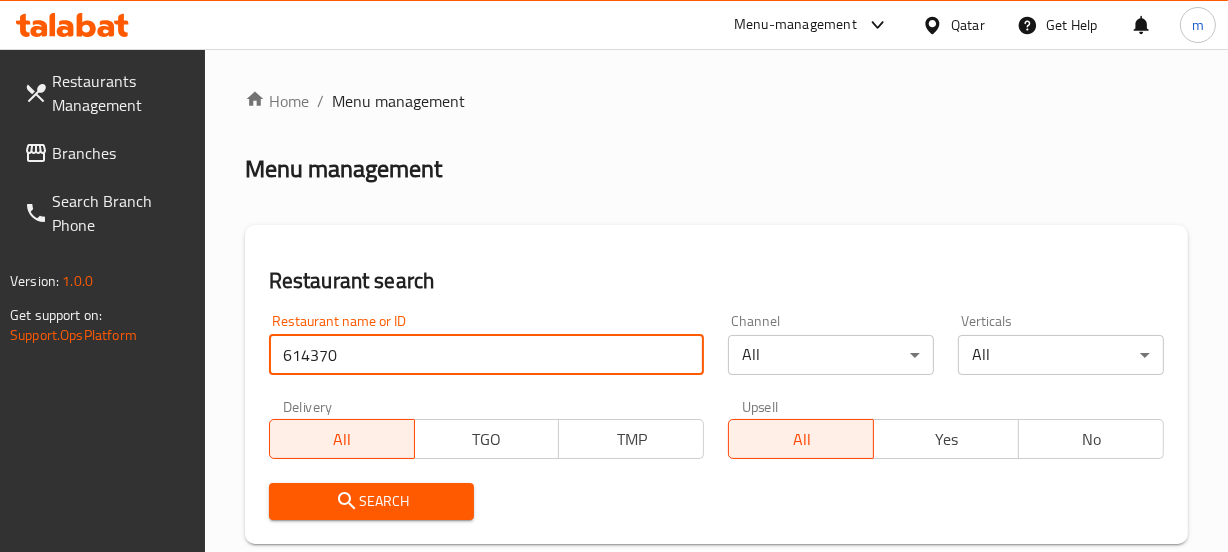 type on "614370" 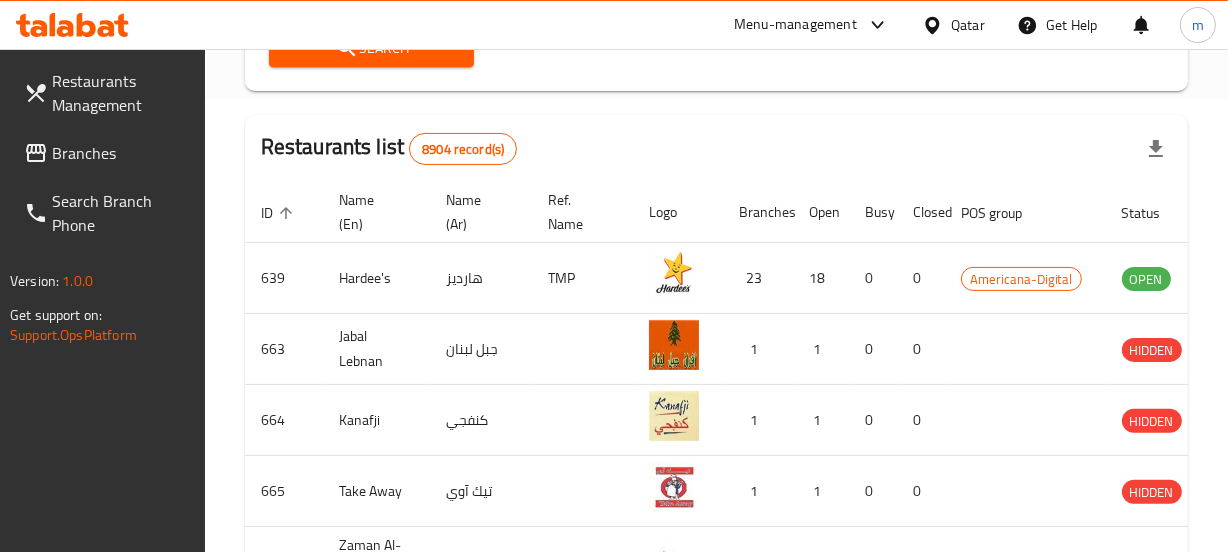 scroll, scrollTop: 454, scrollLeft: 0, axis: vertical 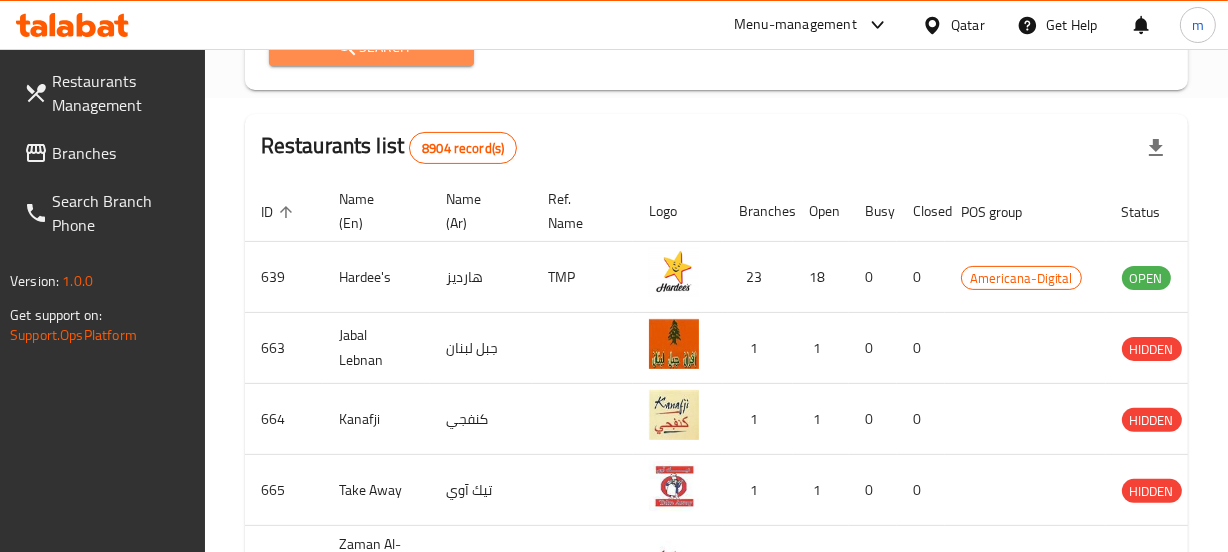 click on "Search" at bounding box center (372, 47) 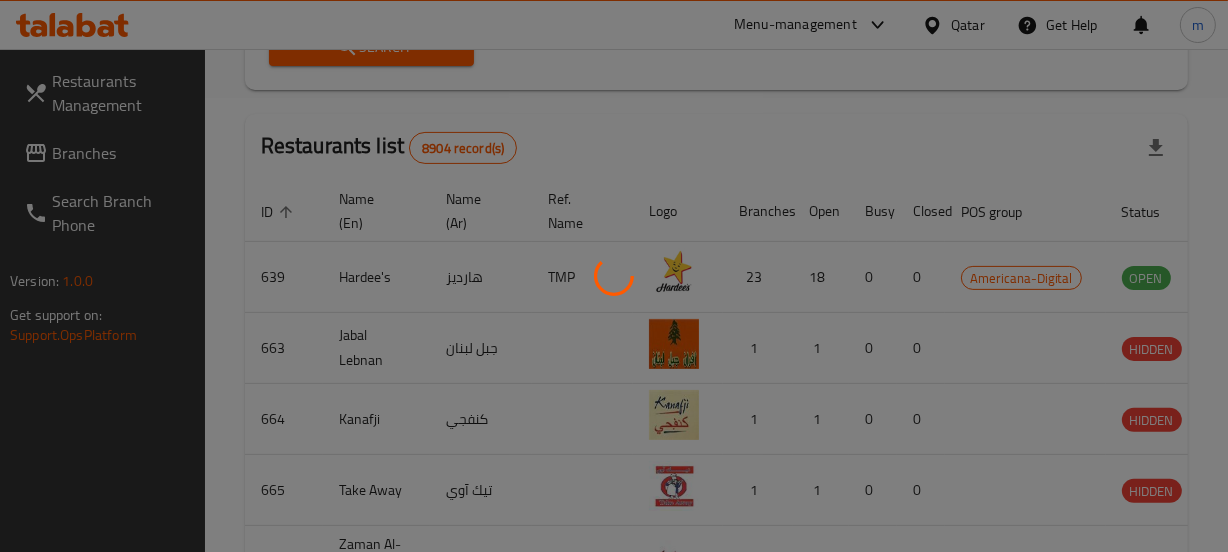 scroll, scrollTop: 337, scrollLeft: 0, axis: vertical 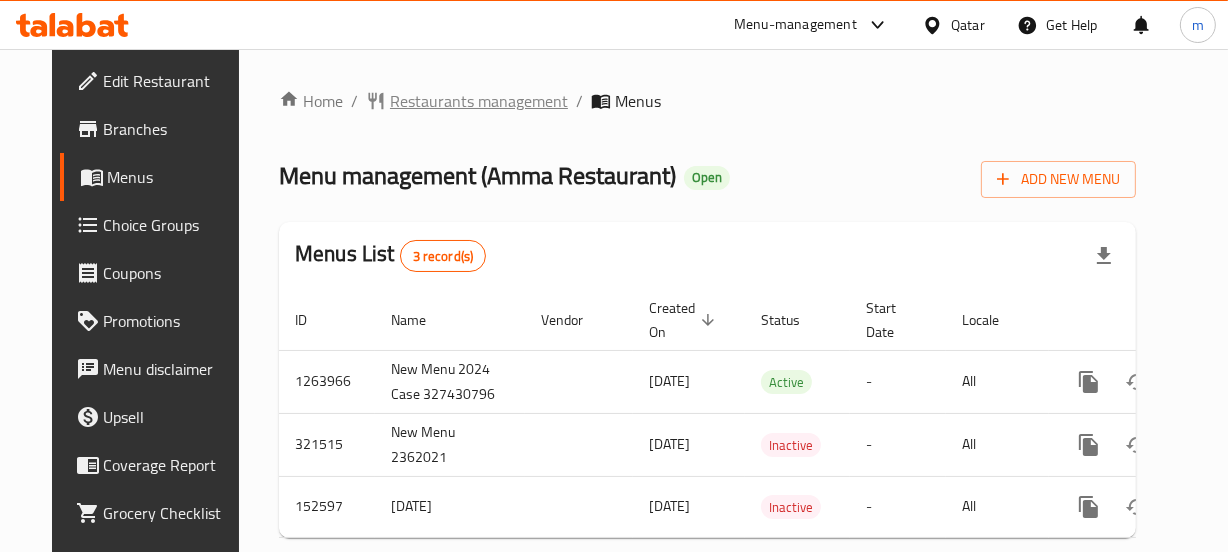 click on "Restaurants management" at bounding box center (479, 101) 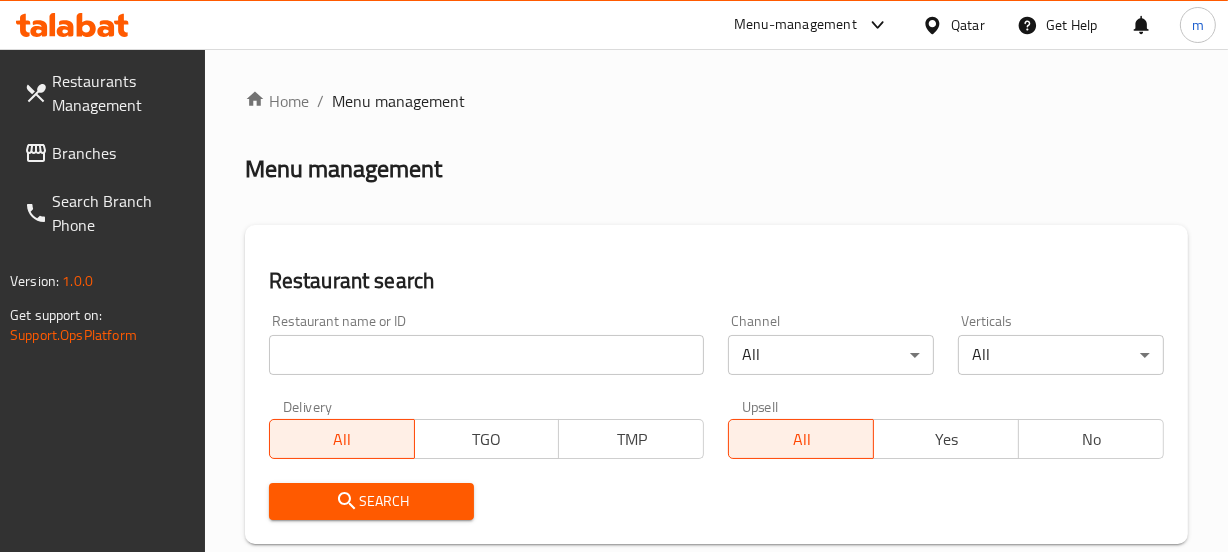 click at bounding box center (487, 355) 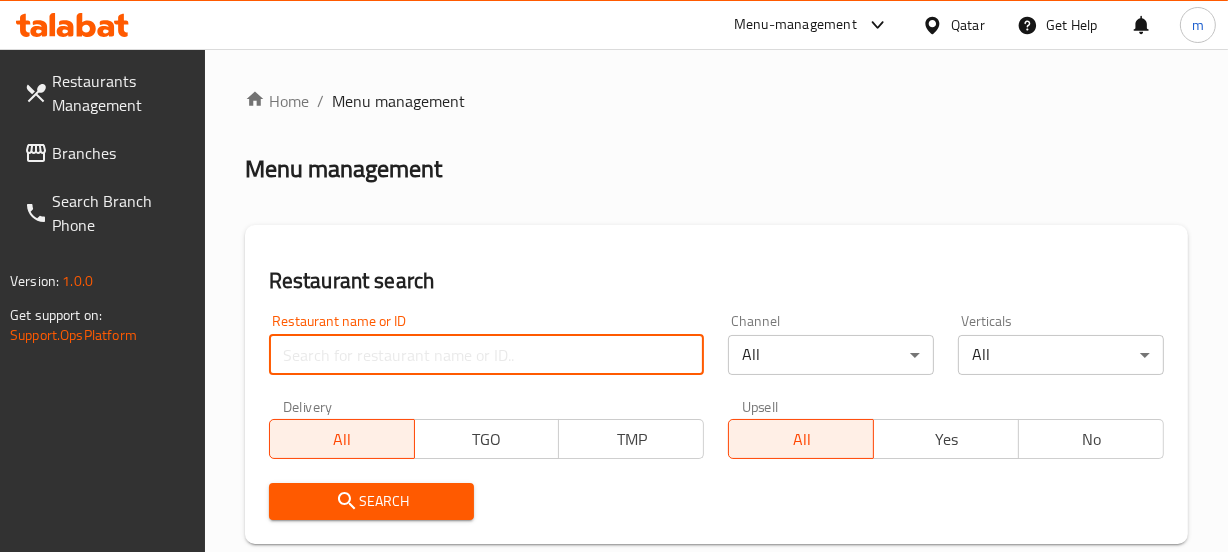 paste on "614370" 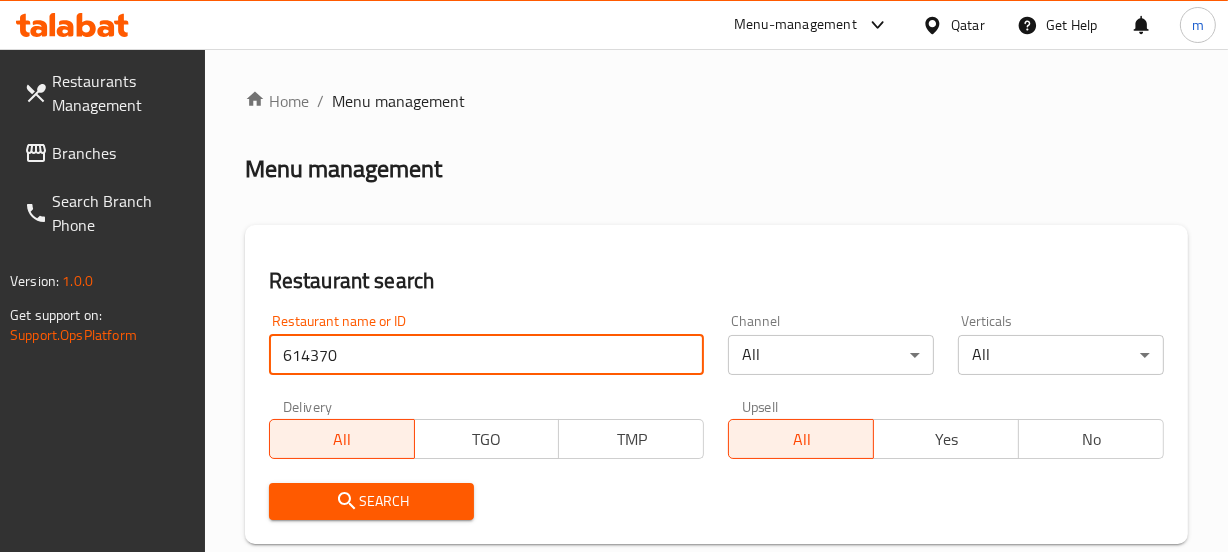 type on "614370" 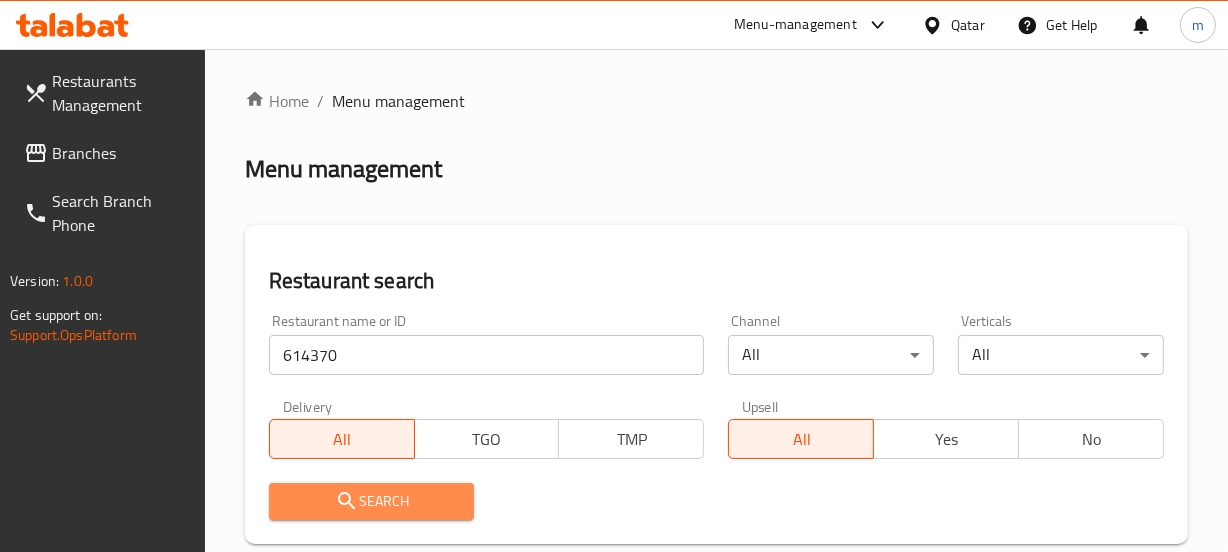 drag, startPoint x: 373, startPoint y: 501, endPoint x: 386, endPoint y: 468, distance: 35.468296 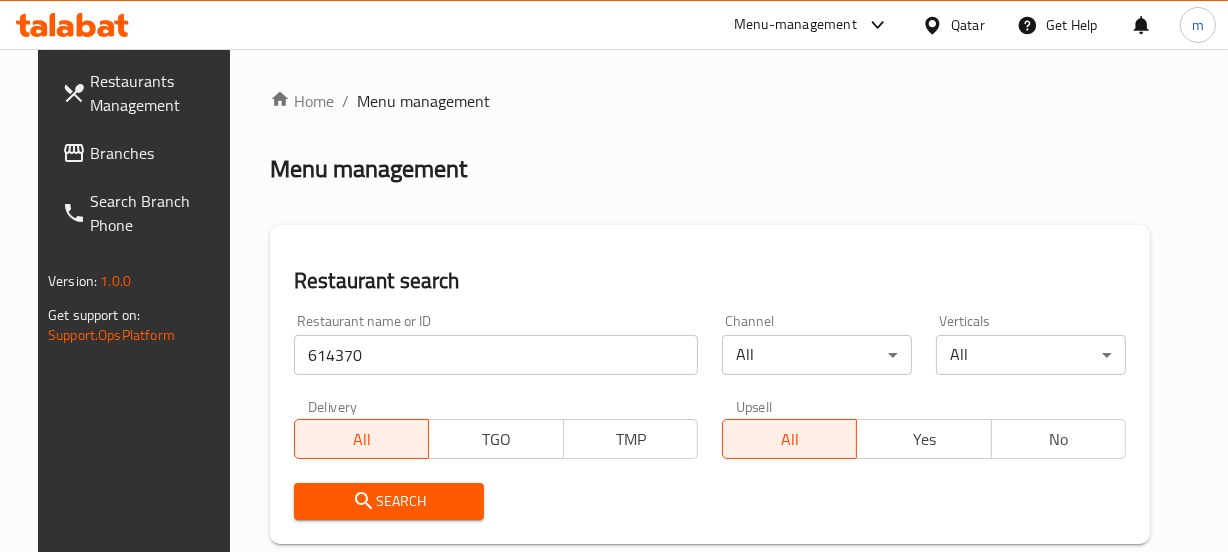 click on "Search" at bounding box center (389, 501) 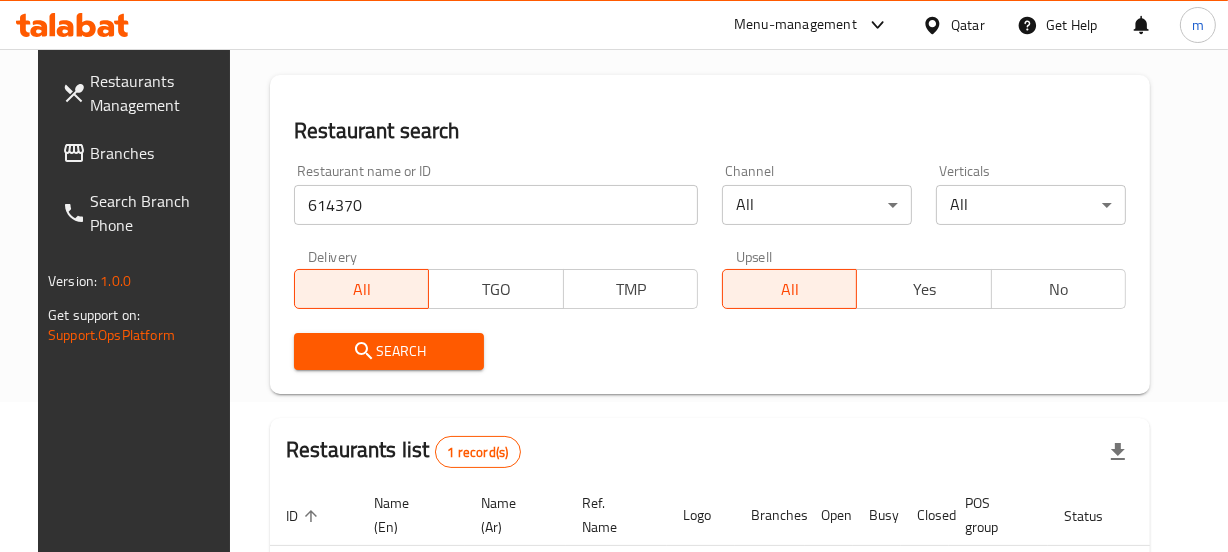 scroll, scrollTop: 330, scrollLeft: 0, axis: vertical 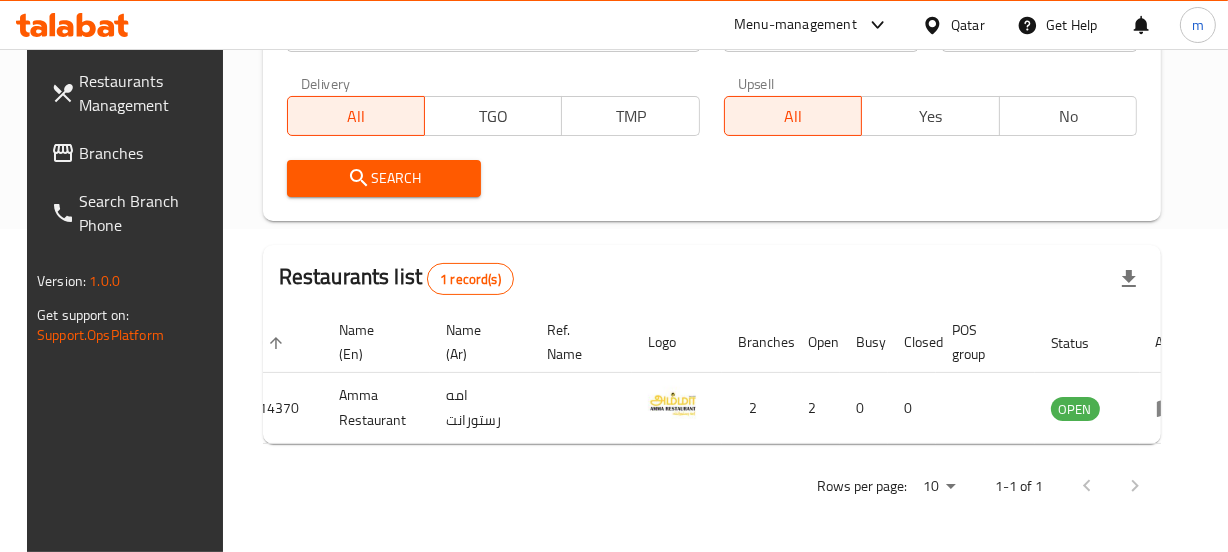 click on "Qatar" at bounding box center (968, 25) 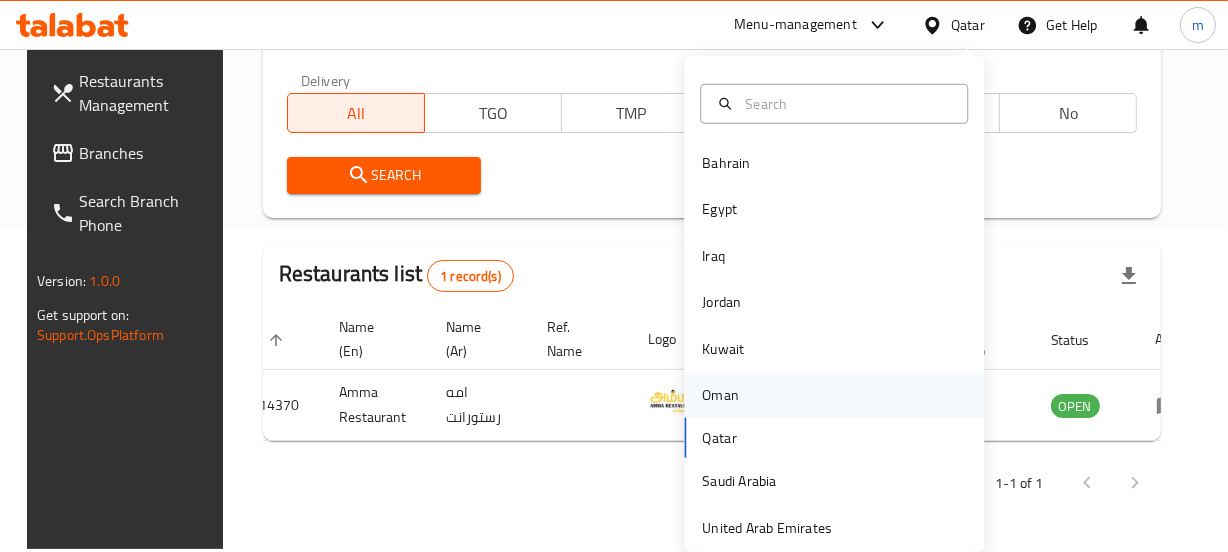 click on "Oman" at bounding box center [720, 395] 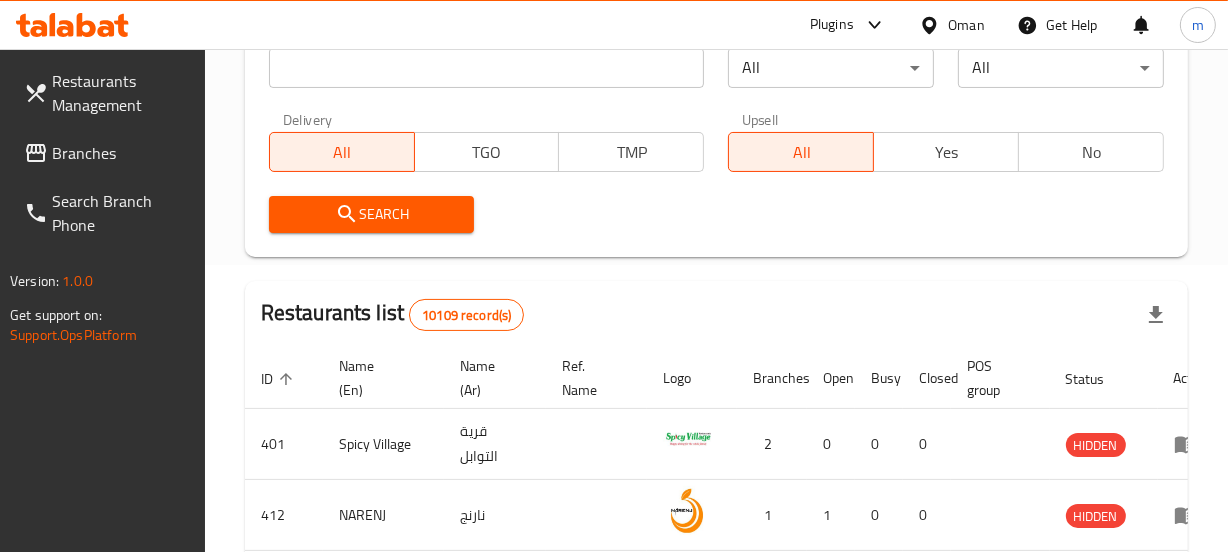 scroll, scrollTop: 330, scrollLeft: 0, axis: vertical 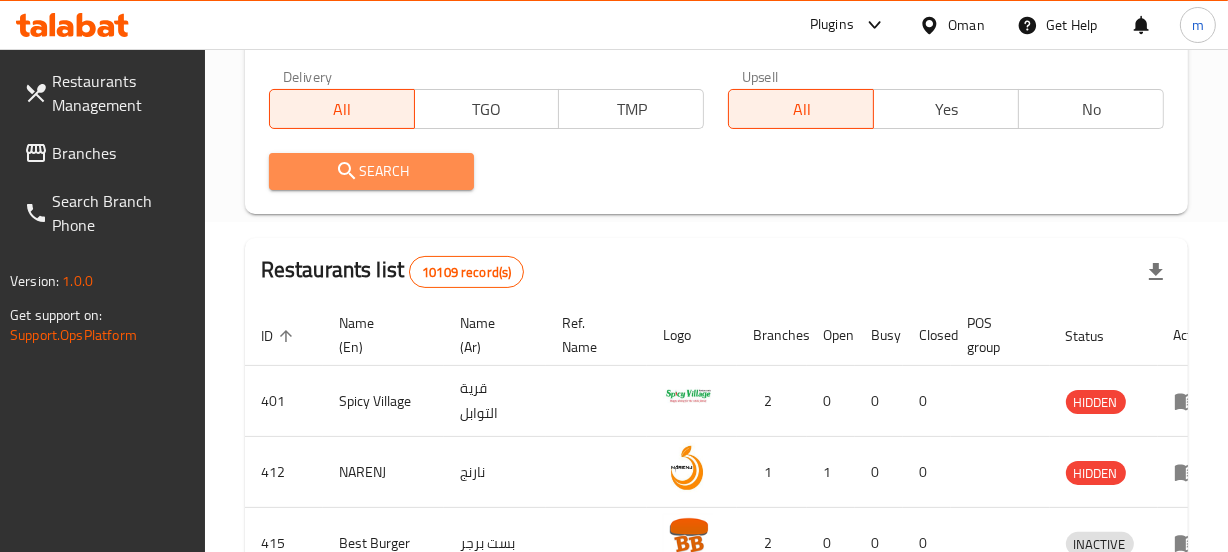 click on "Search" at bounding box center [372, 171] 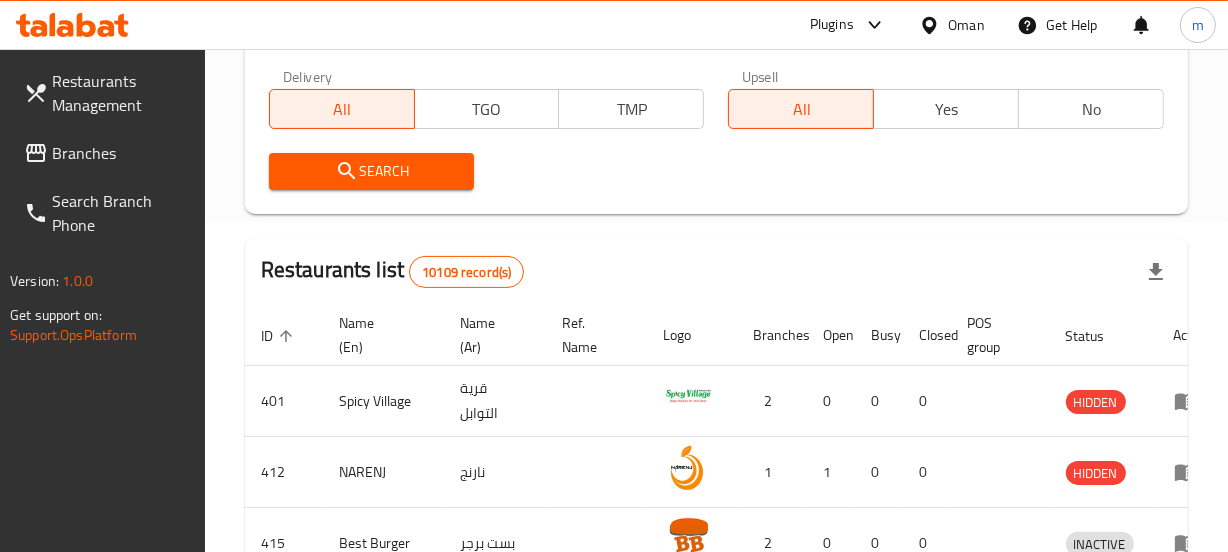 click on "Branches" at bounding box center (120, 153) 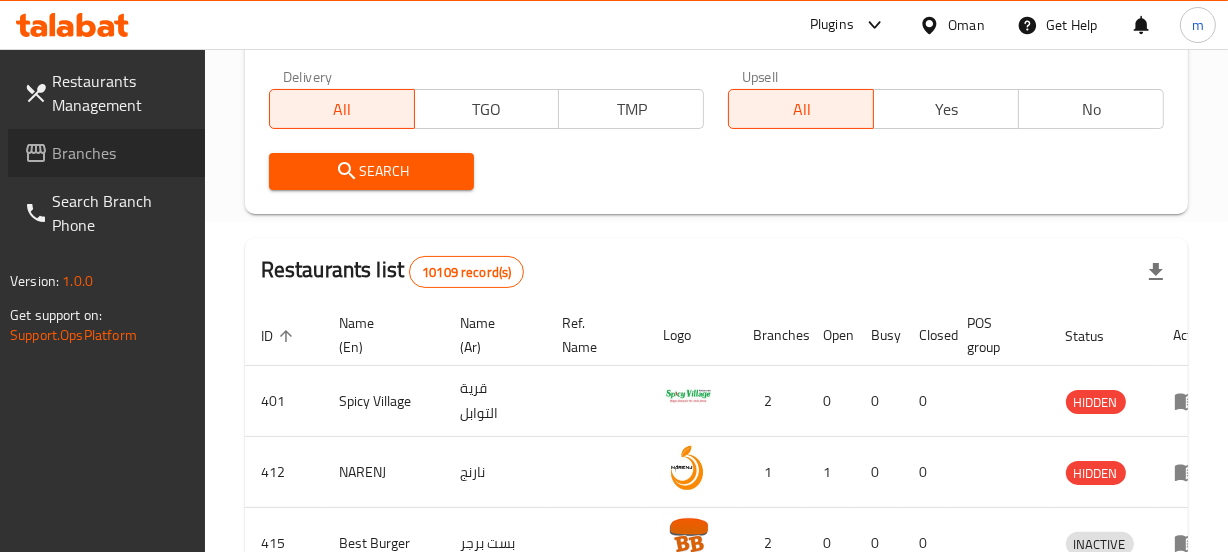 click on "Branches" at bounding box center (120, 153) 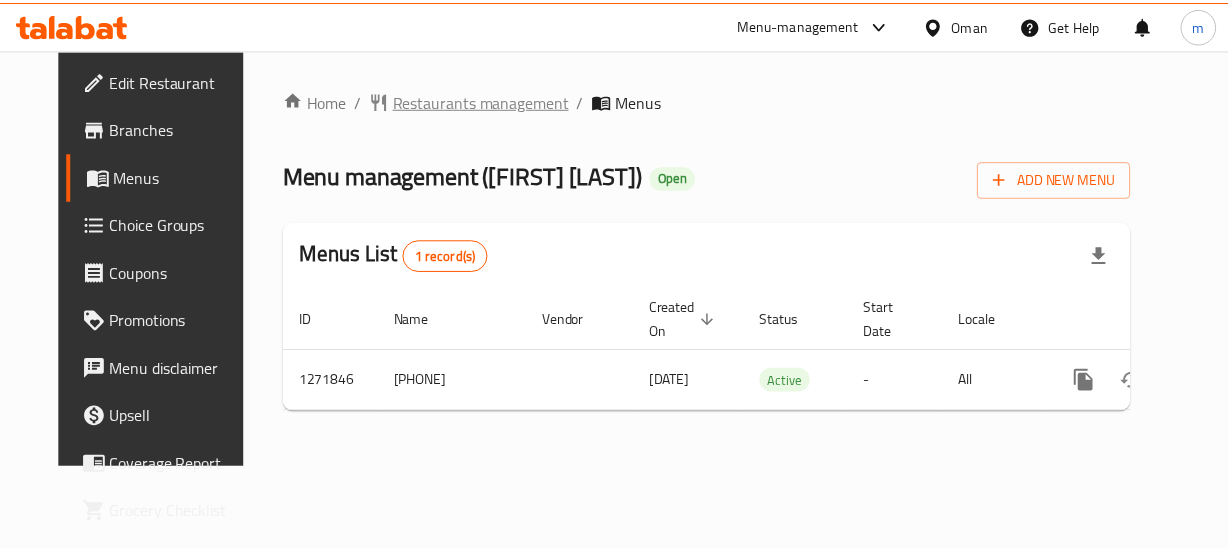 scroll, scrollTop: 0, scrollLeft: 0, axis: both 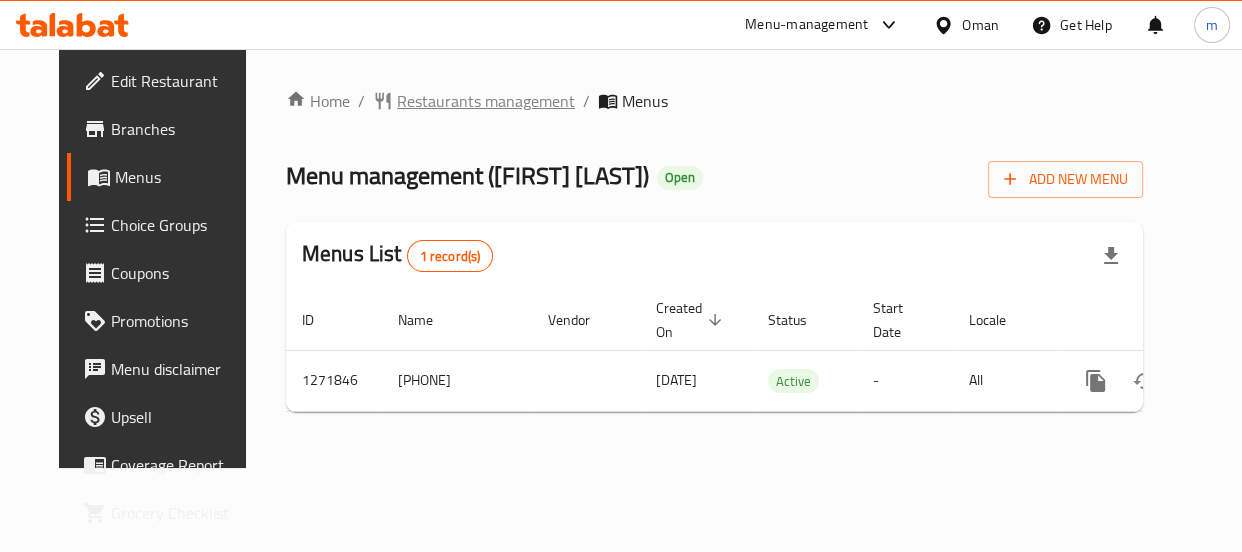 click on "Restaurants management" at bounding box center (486, 101) 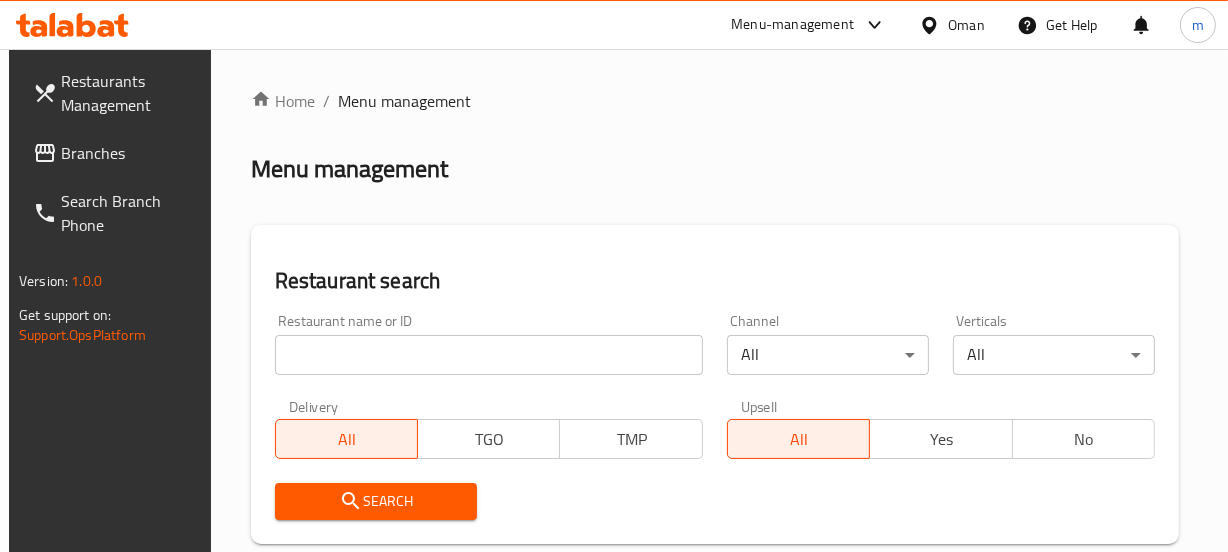 click at bounding box center (489, 355) 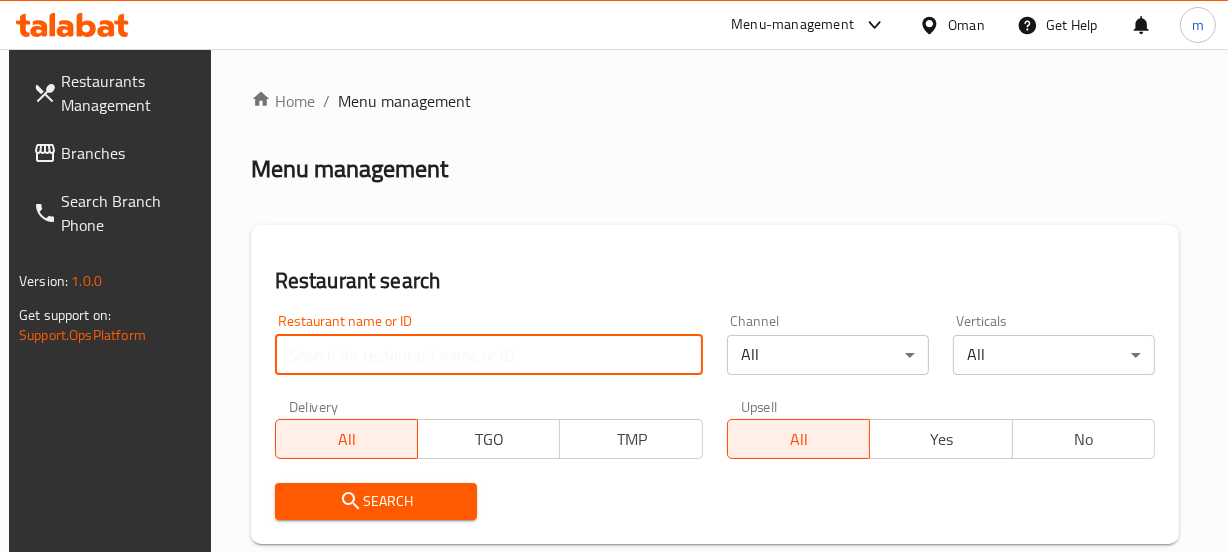 paste on "689975" 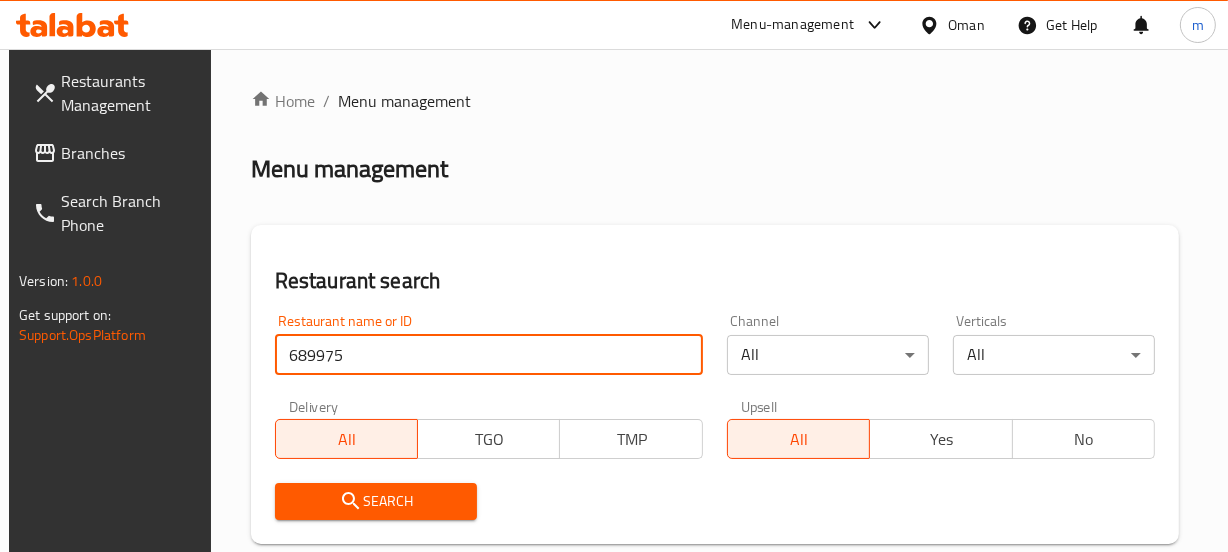 type on "689975" 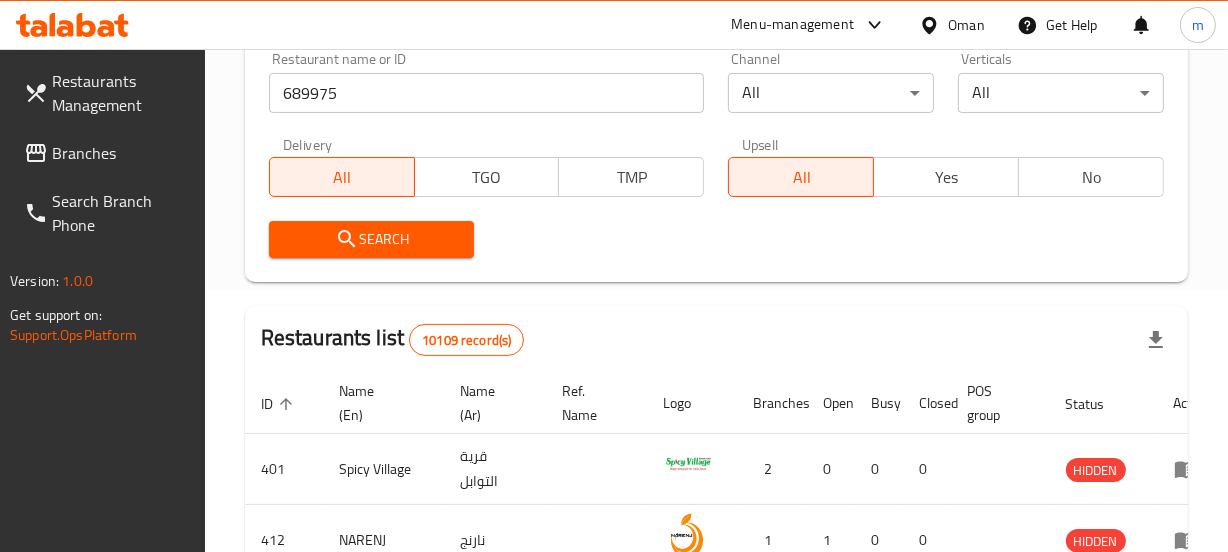 scroll, scrollTop: 272, scrollLeft: 0, axis: vertical 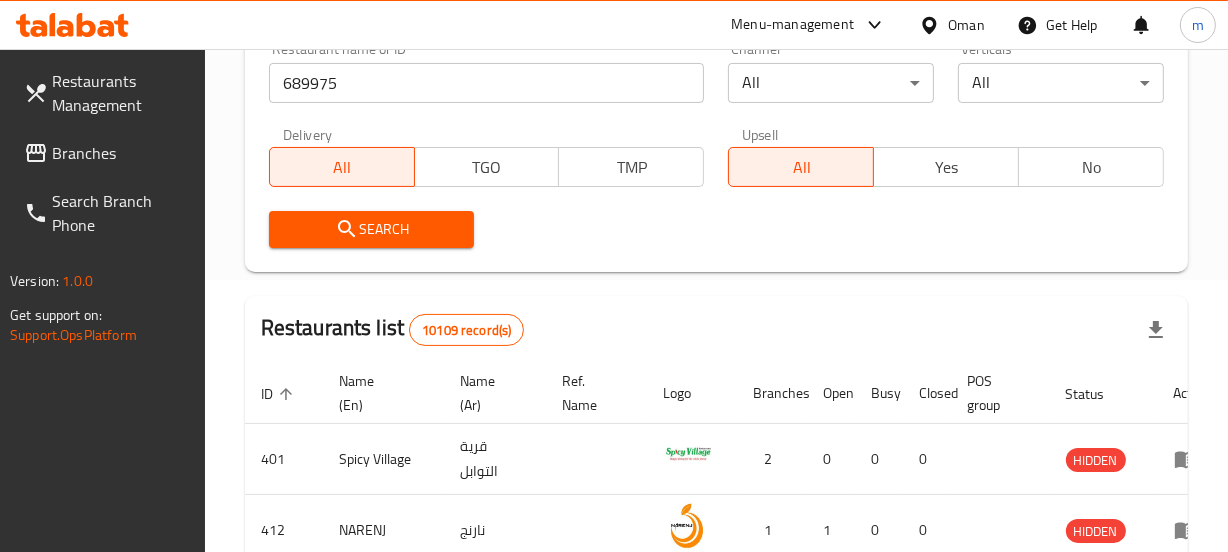 click on "Search" at bounding box center [372, 229] 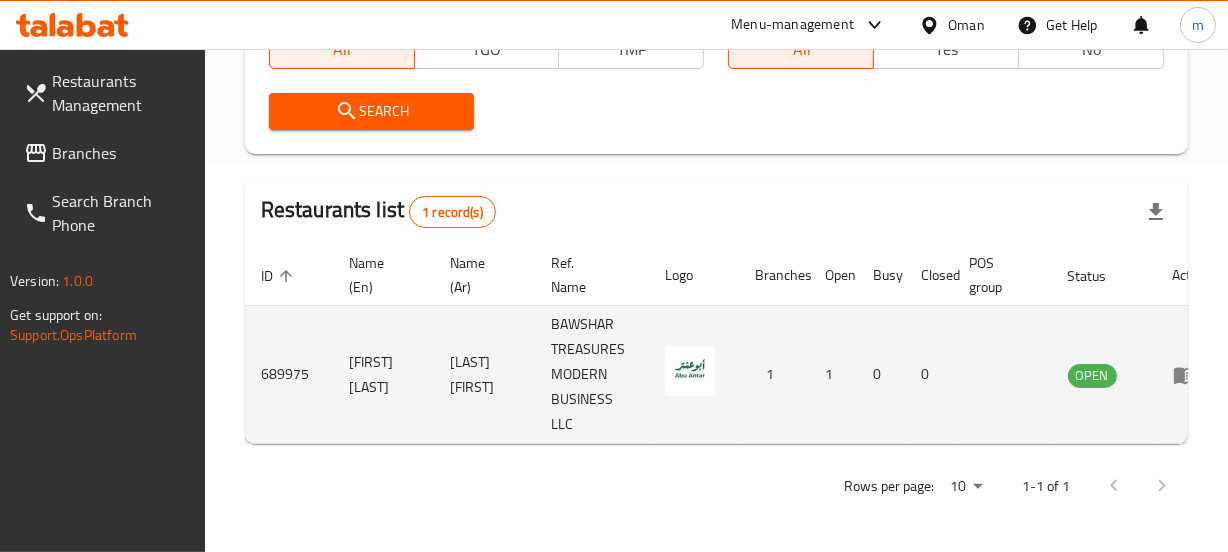 scroll, scrollTop: 404, scrollLeft: 0, axis: vertical 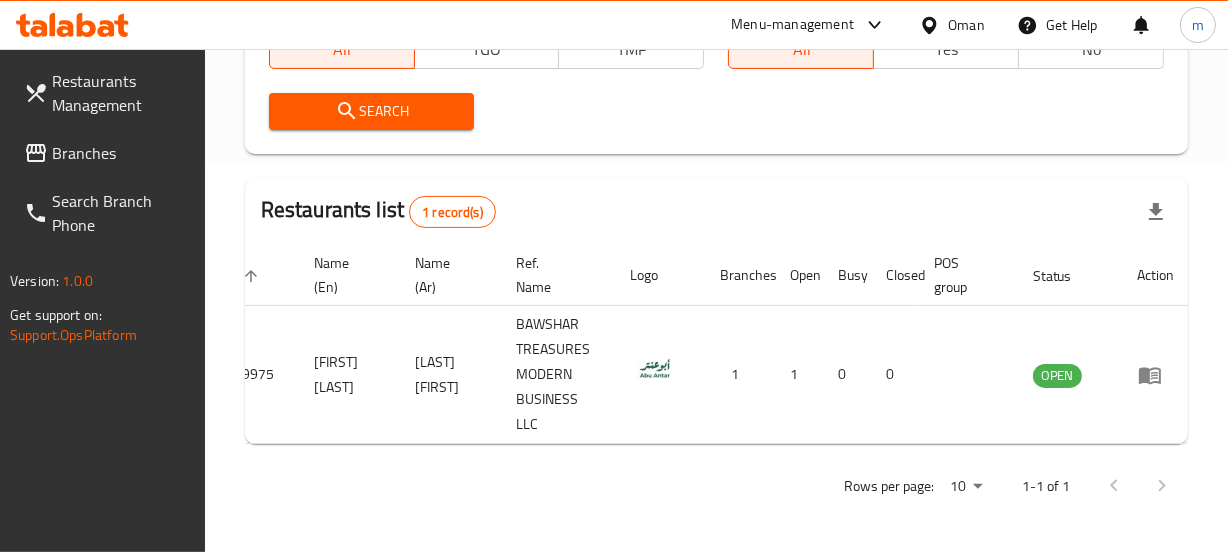 click on "Oman" at bounding box center (966, 25) 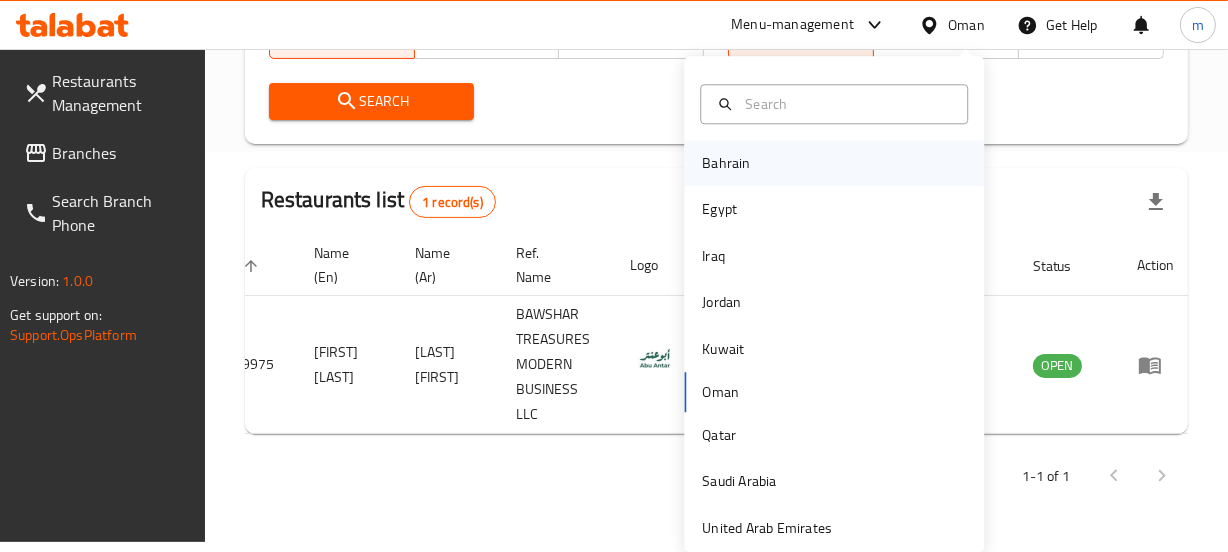 click on "Bahrain" at bounding box center (726, 163) 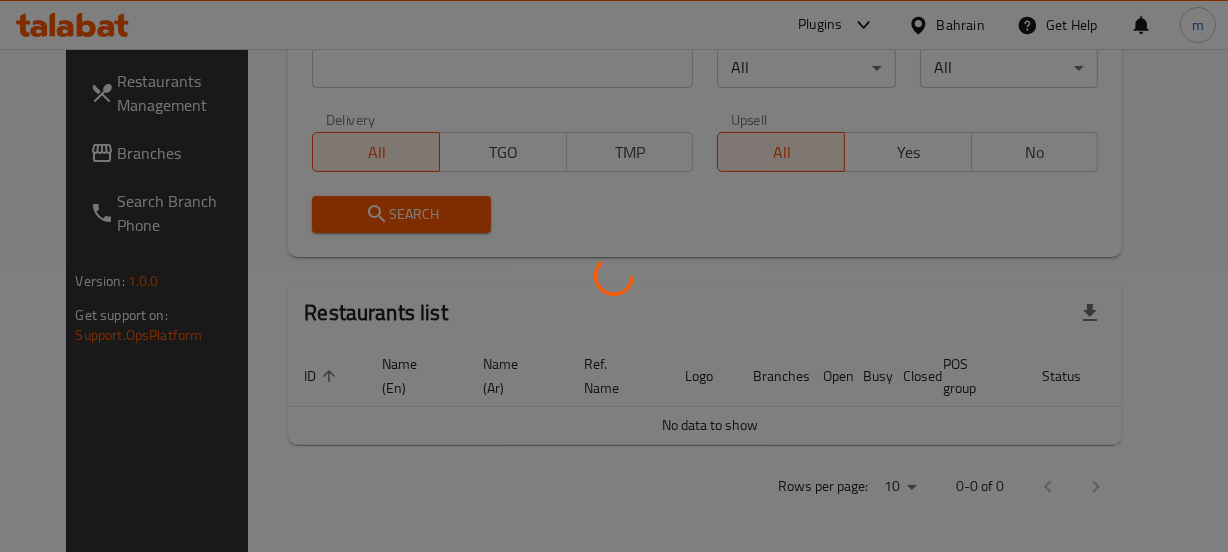 scroll, scrollTop: 404, scrollLeft: 0, axis: vertical 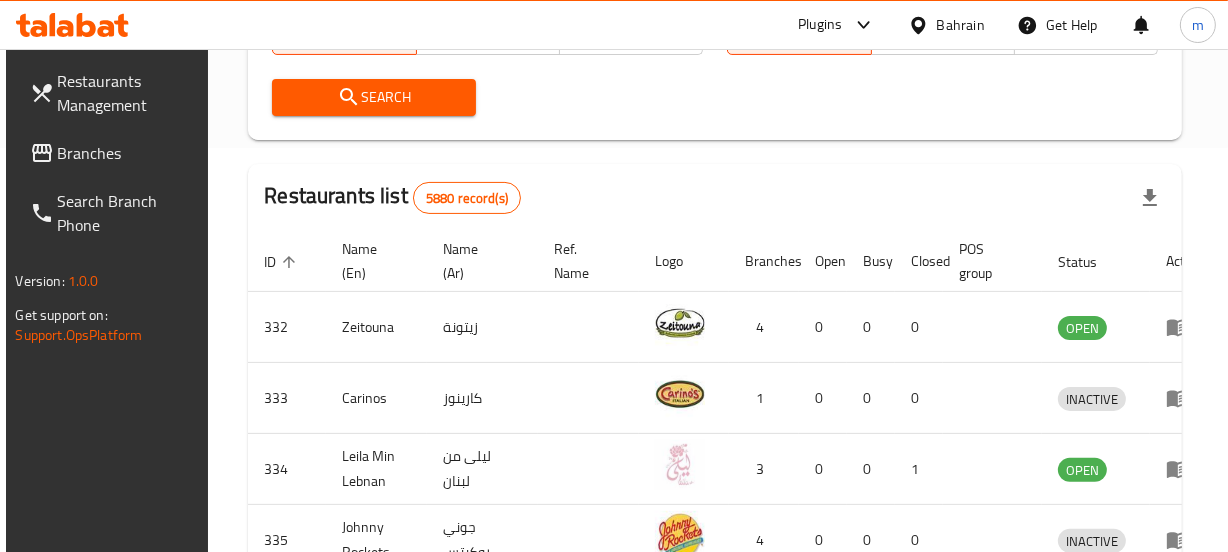 click on "Branches" at bounding box center (126, 153) 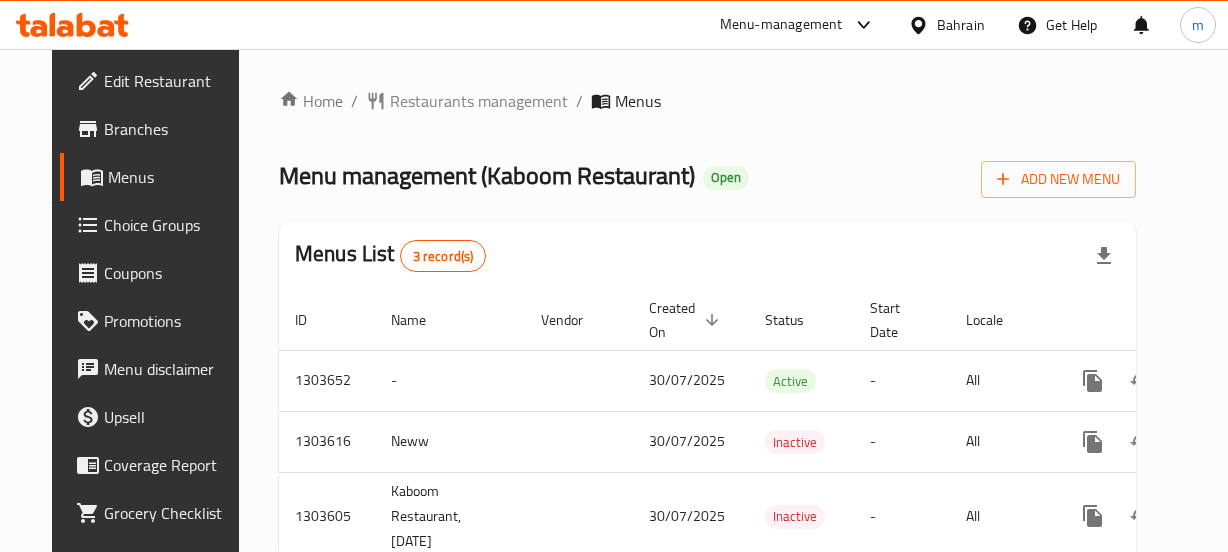 scroll, scrollTop: 0, scrollLeft: 0, axis: both 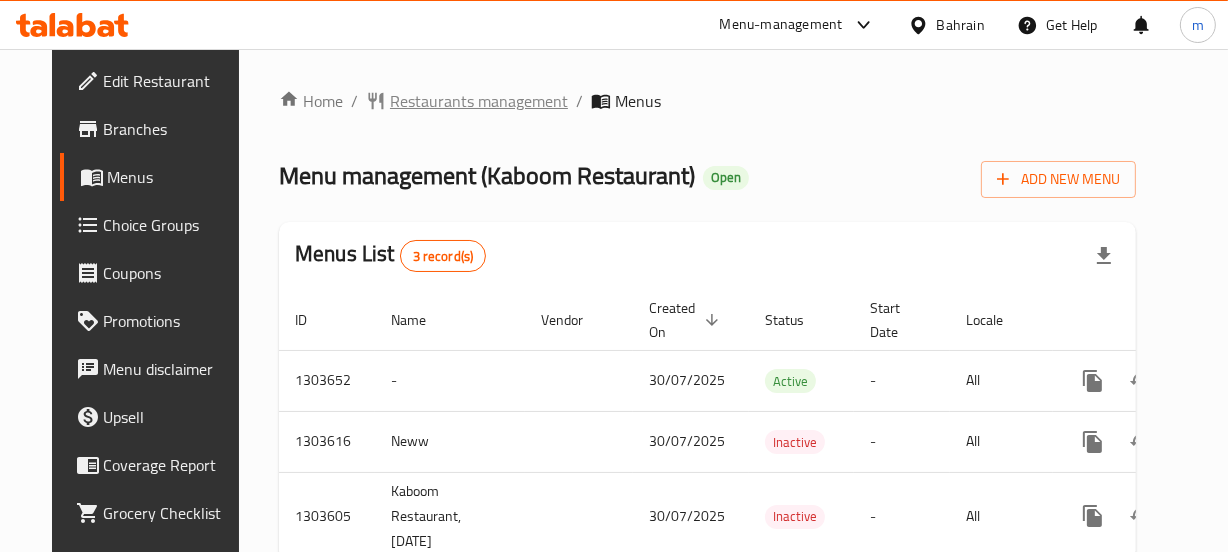 click on "Restaurants management" at bounding box center [479, 101] 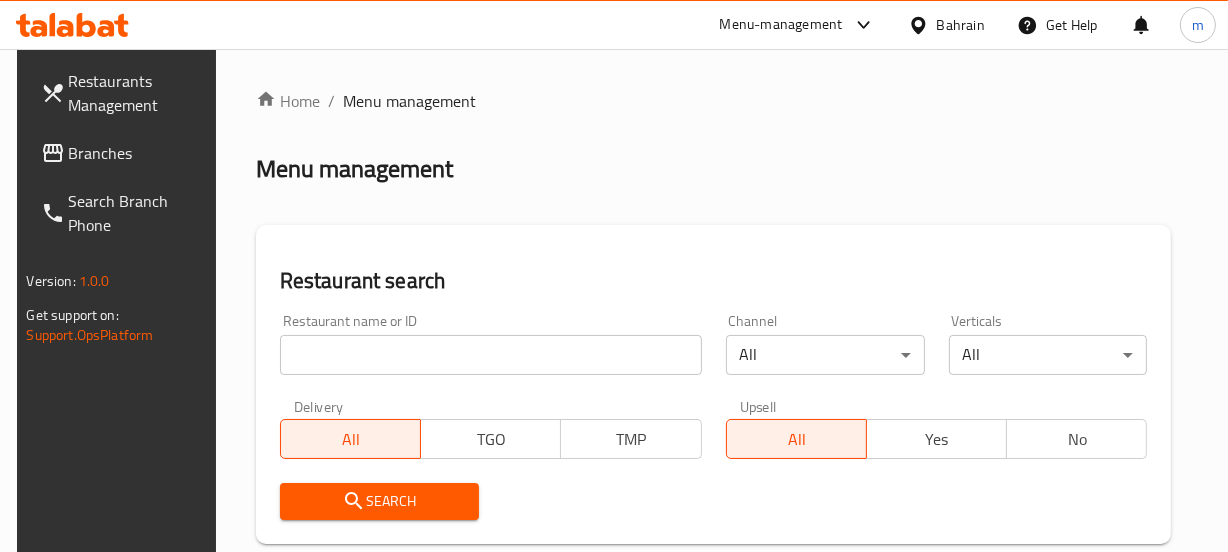 click at bounding box center (491, 355) 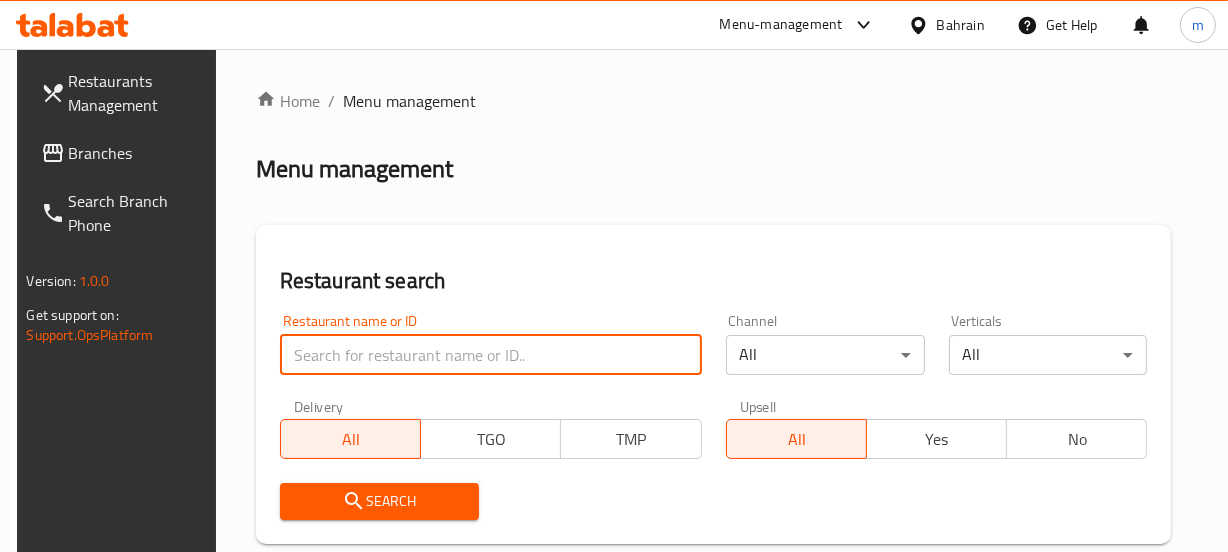 paste on "702910" 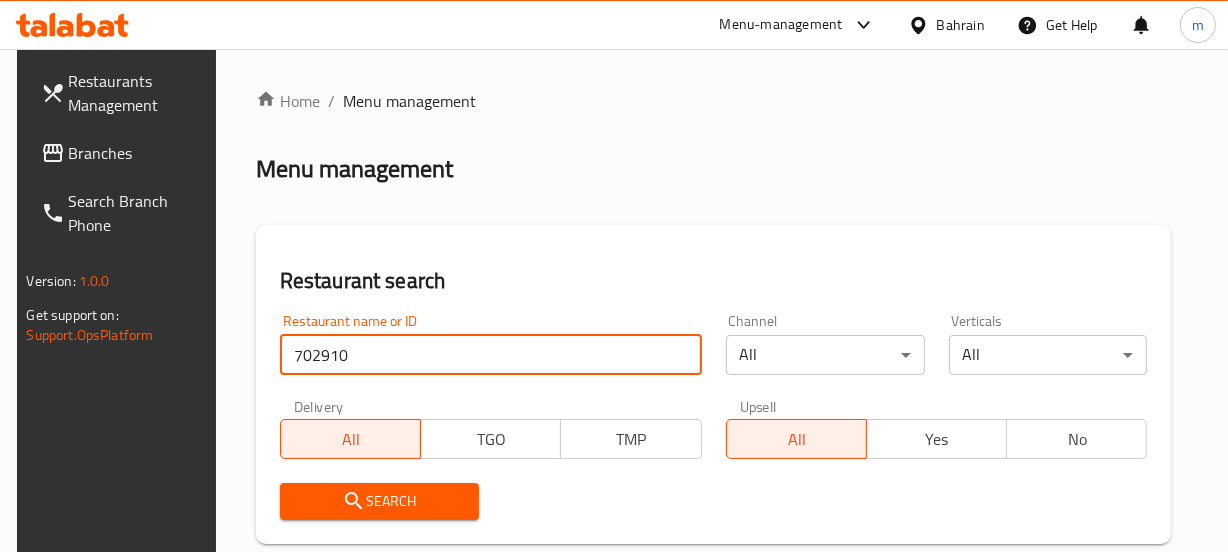 type on "702910" 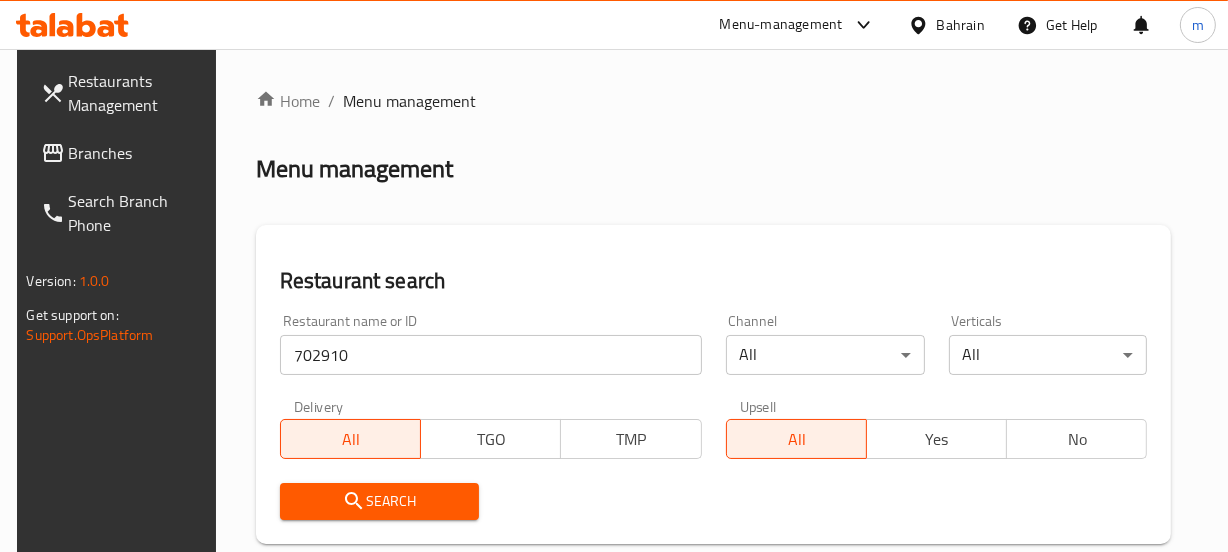 click on "Search" at bounding box center [379, 501] 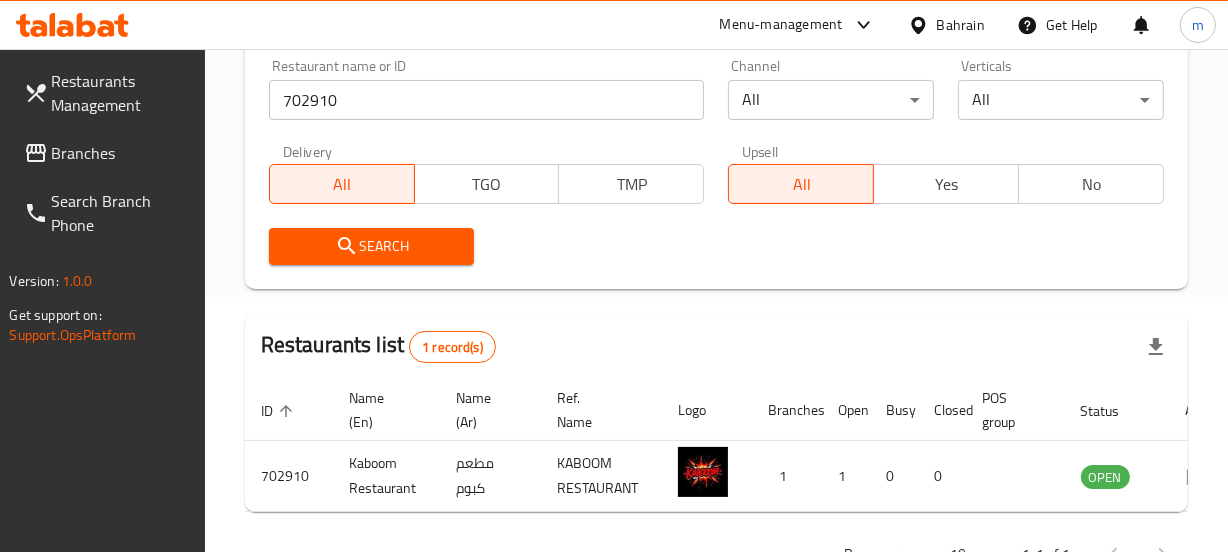 scroll, scrollTop: 337, scrollLeft: 0, axis: vertical 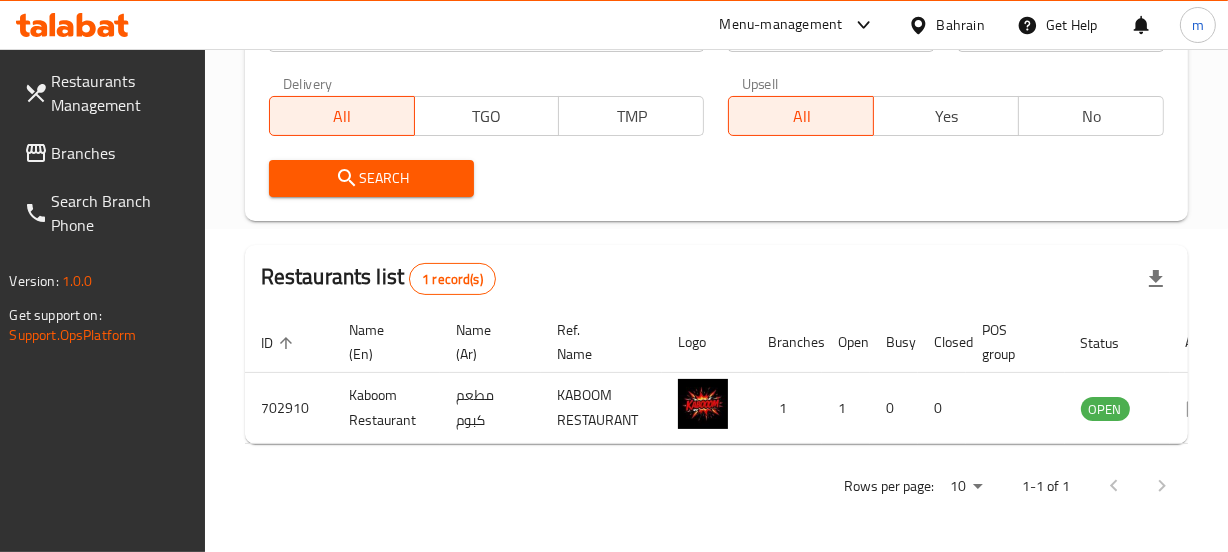 click on "Search" at bounding box center [372, 178] 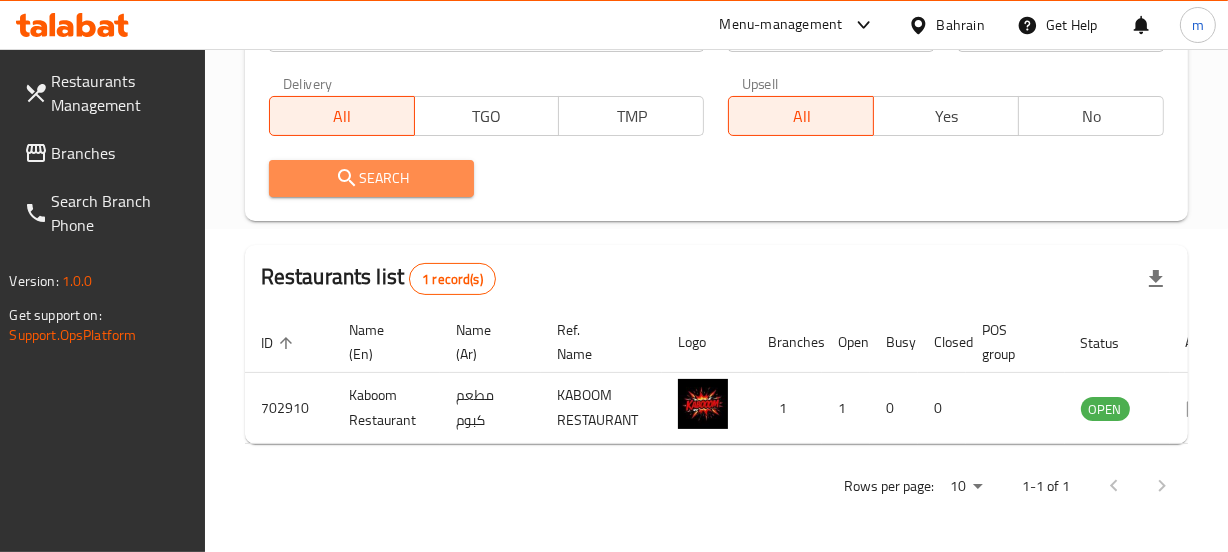 click on "Search" at bounding box center (372, 178) 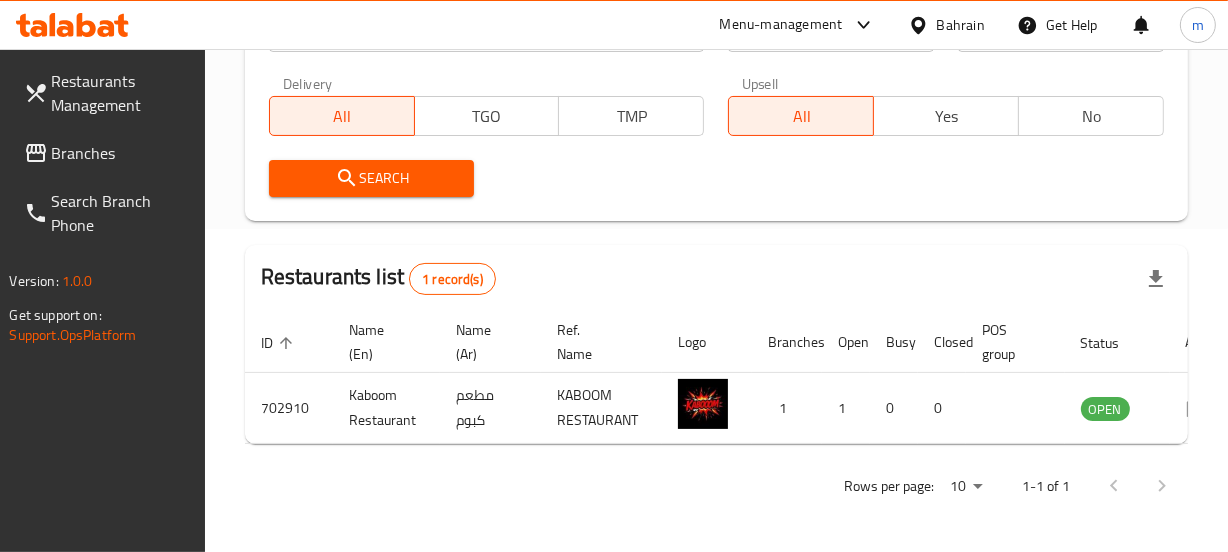 scroll, scrollTop: 0, scrollLeft: 49, axis: horizontal 